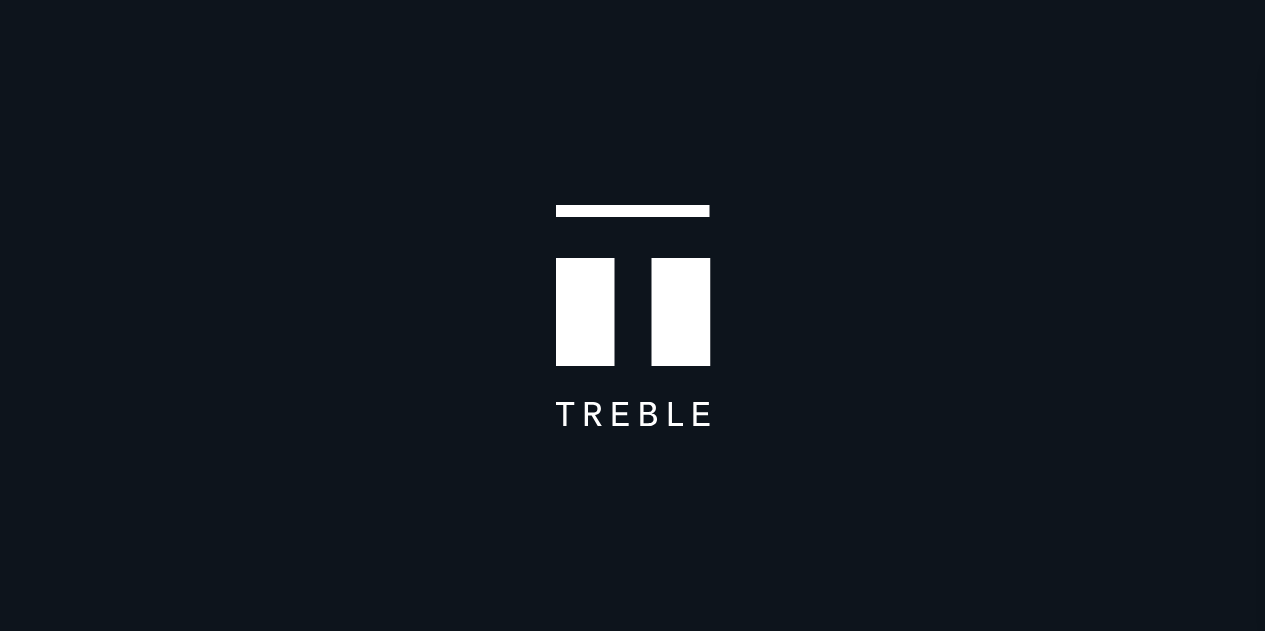 scroll, scrollTop: 0, scrollLeft: 0, axis: both 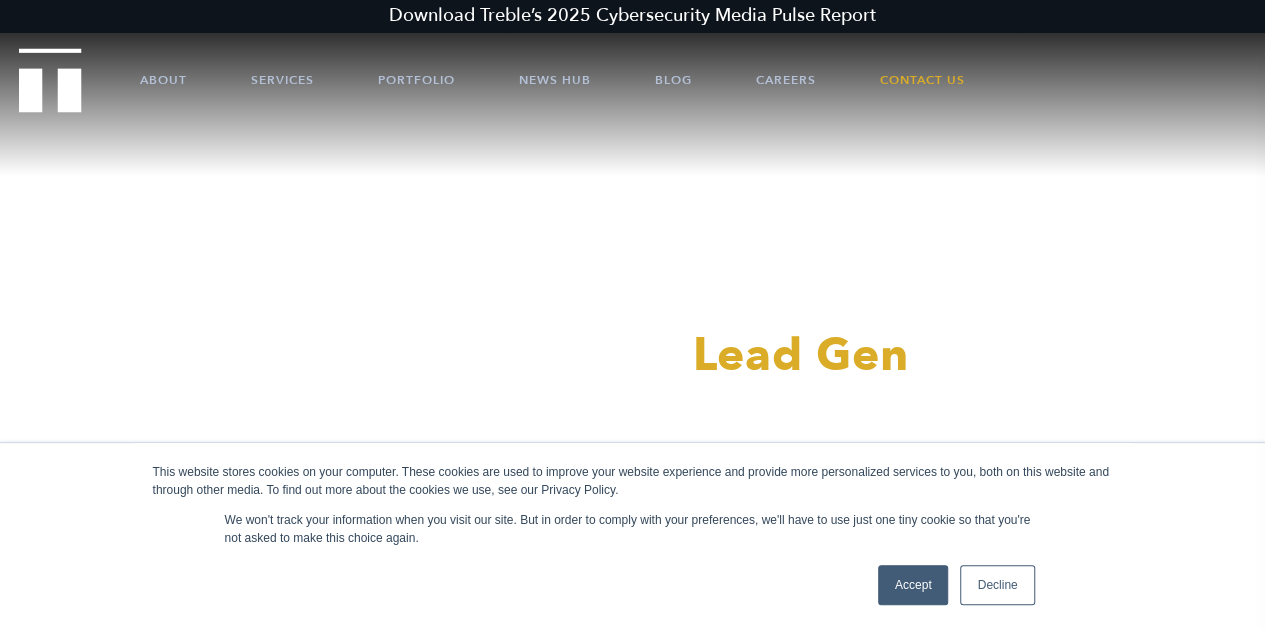 click on "Accept" at bounding box center [913, 585] 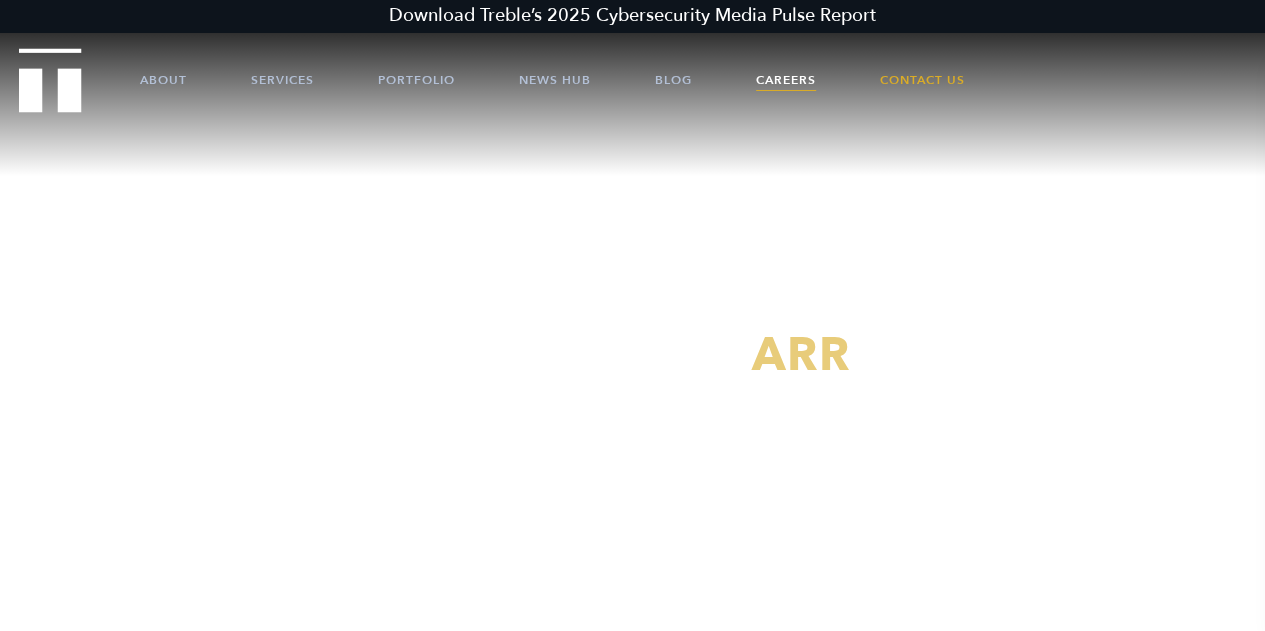 click on "Careers" at bounding box center [786, 80] 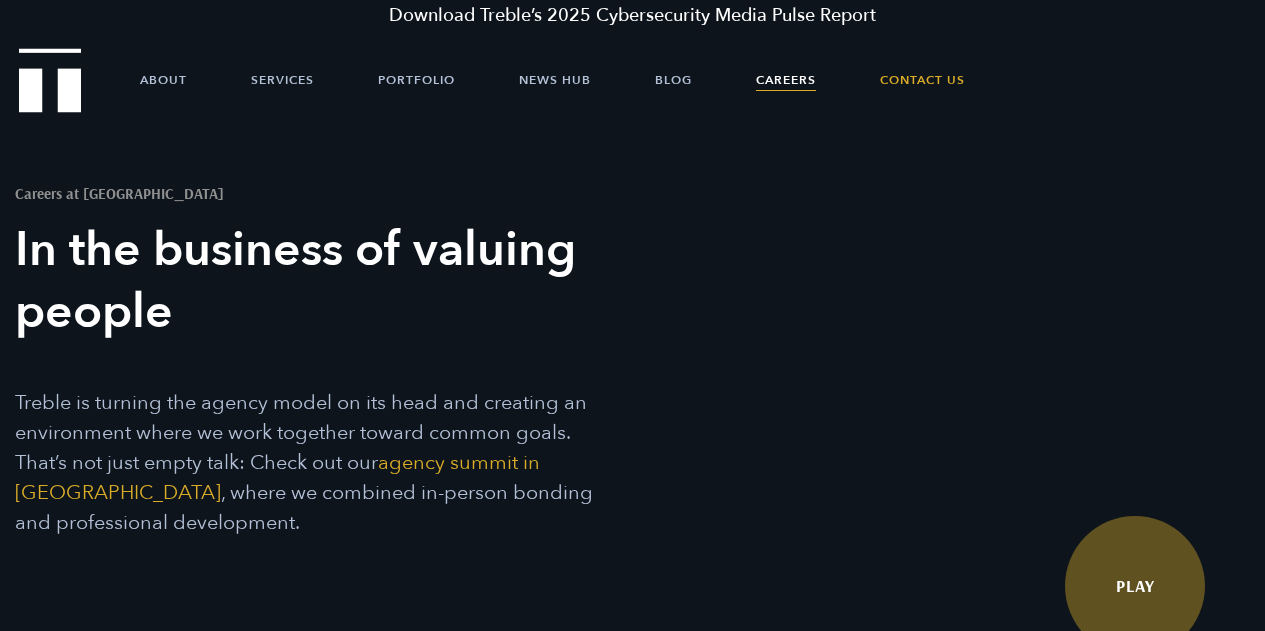 scroll, scrollTop: 0, scrollLeft: 0, axis: both 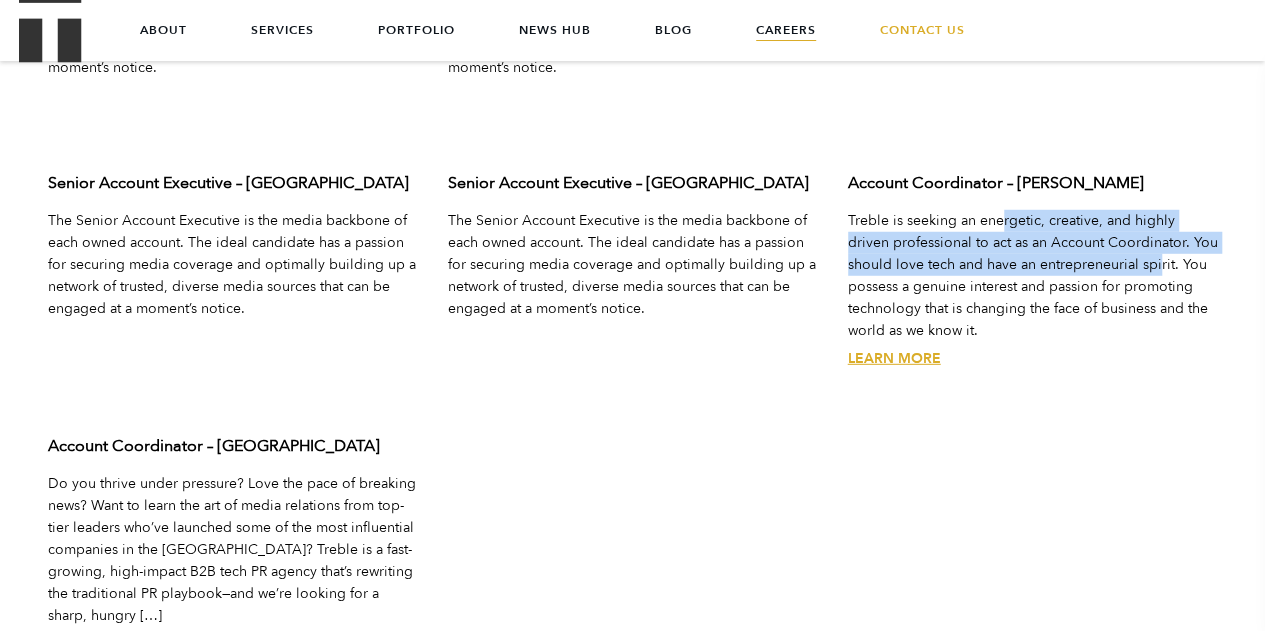 drag, startPoint x: 999, startPoint y: 171, endPoint x: 1092, endPoint y: 213, distance: 102.044106 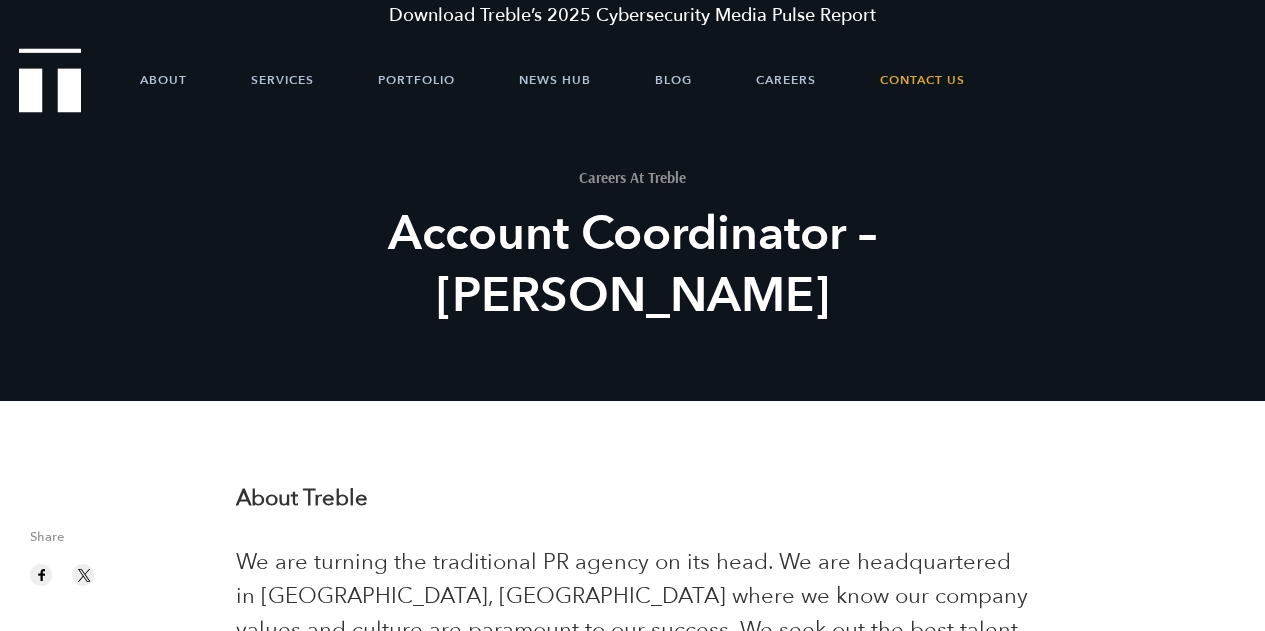 scroll, scrollTop: 0, scrollLeft: 0, axis: both 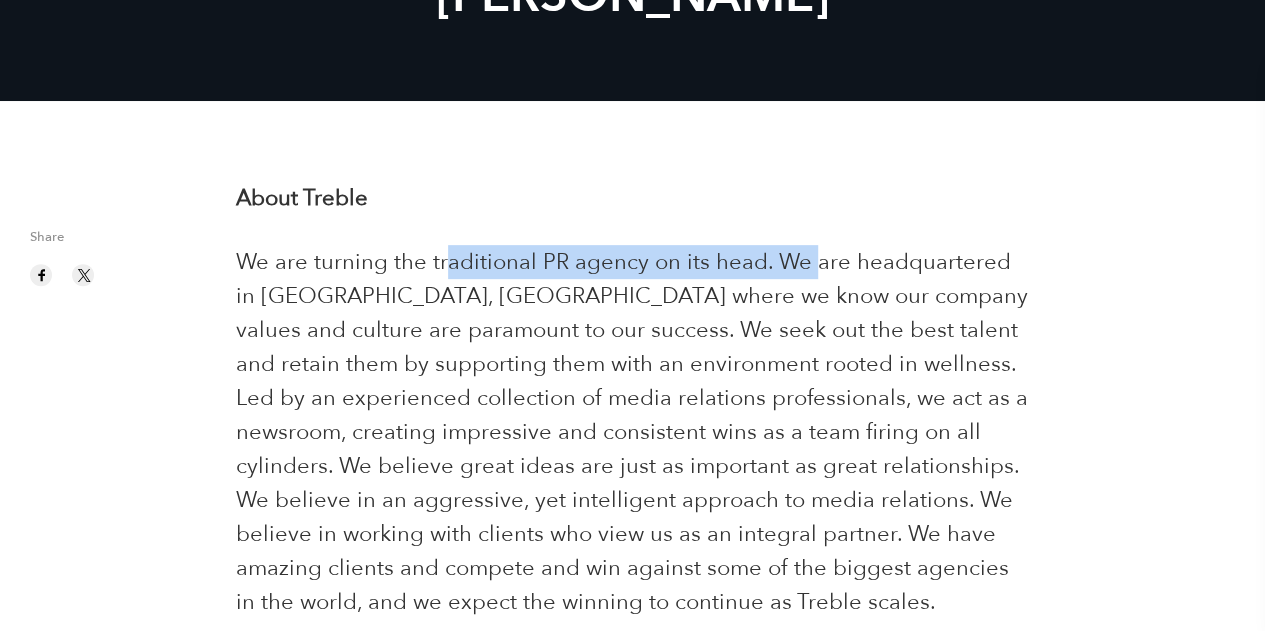 drag, startPoint x: 440, startPoint y: 262, endPoint x: 816, endPoint y: 275, distance: 376.22467 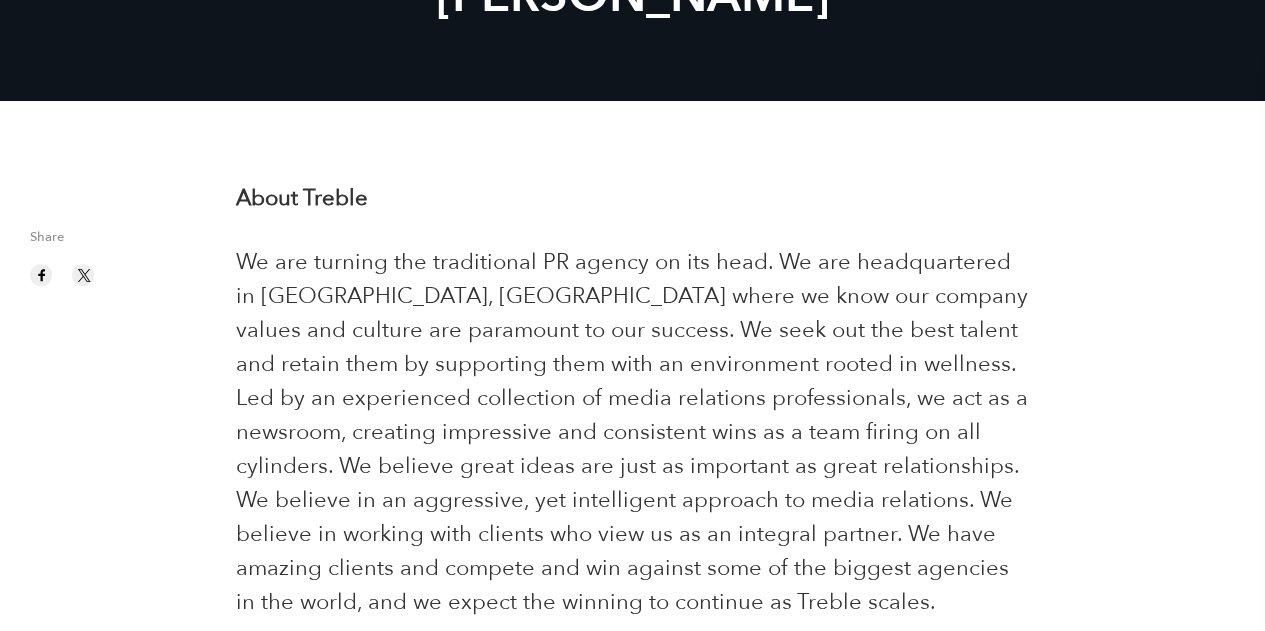 click on "We are turning the traditional PR agency on its head. We are headquartered in Austin, TX where we know our company values and culture are paramount to our success. We seek out the best talent and retain them by supporting them with an environment rooted in wellness. Led by an experienced collection of media relations professionals, we act as a newsroom, creating impressive and consistent wins as a team firing on all cylinders. We believe great ideas are just as important as great relationships. We believe in an aggressive, yet intelligent approach to media relations. We believe in working with clients who view us as an integral partner. We have amazing clients and compete and win against some of the biggest agencies in the world, and we expect the winning to continue as Treble scales." at bounding box center [632, 432] 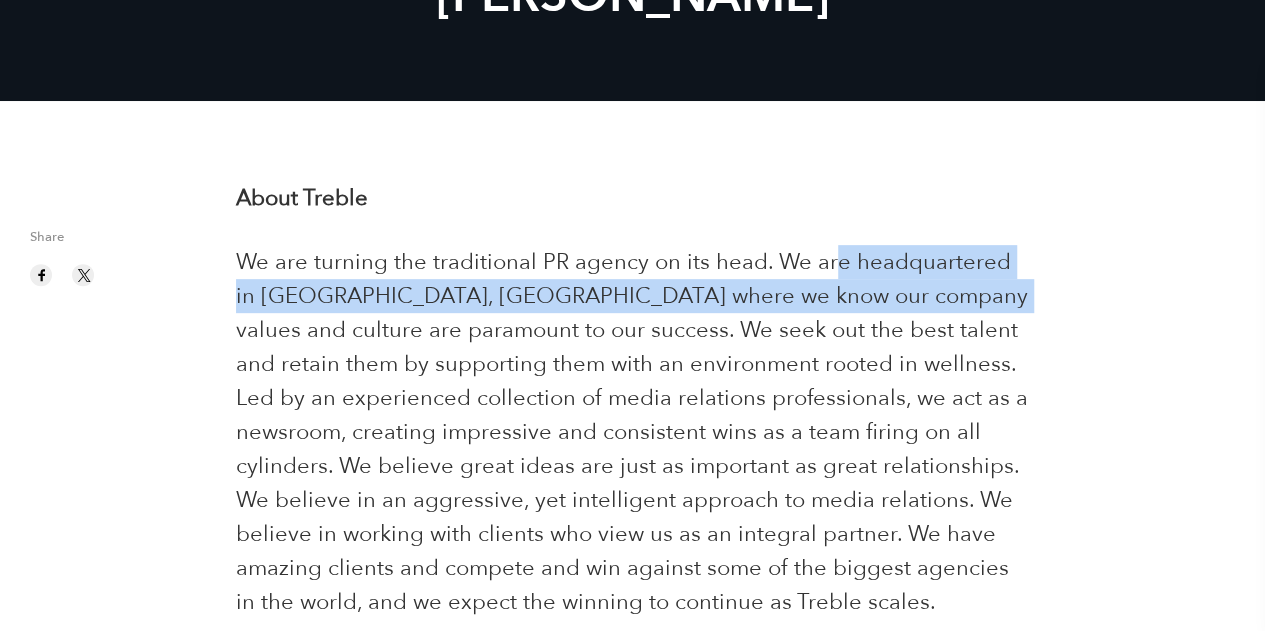 drag, startPoint x: 928, startPoint y: 263, endPoint x: 616, endPoint y: 371, distance: 330.1636 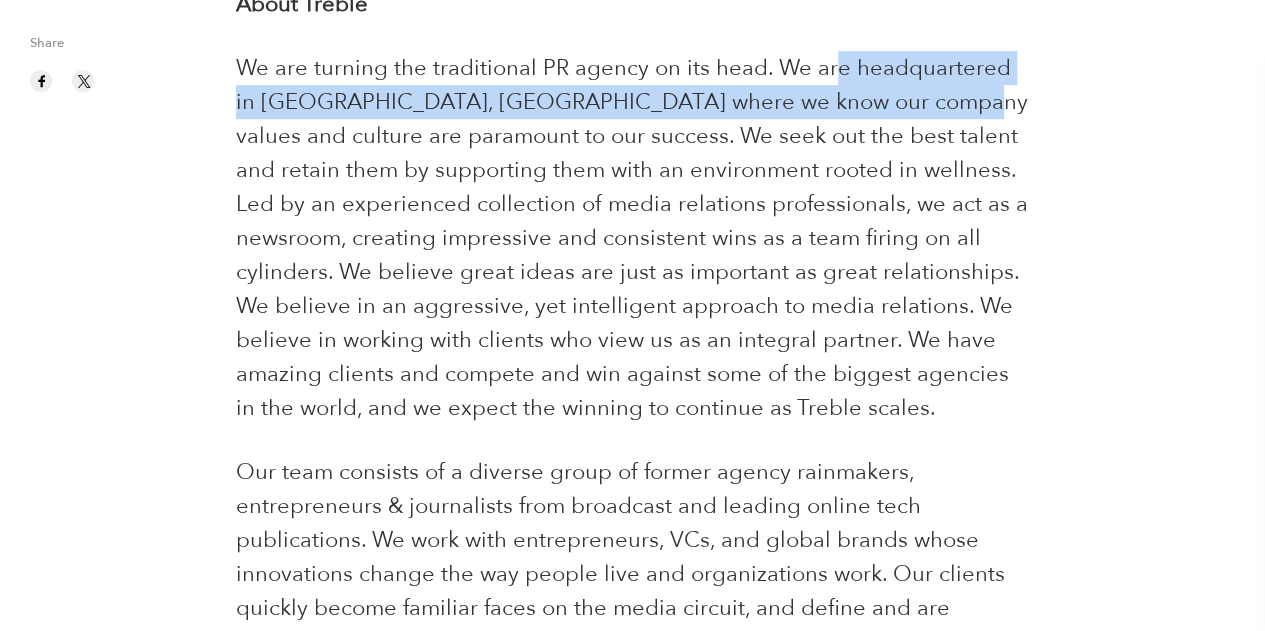 scroll, scrollTop: 500, scrollLeft: 0, axis: vertical 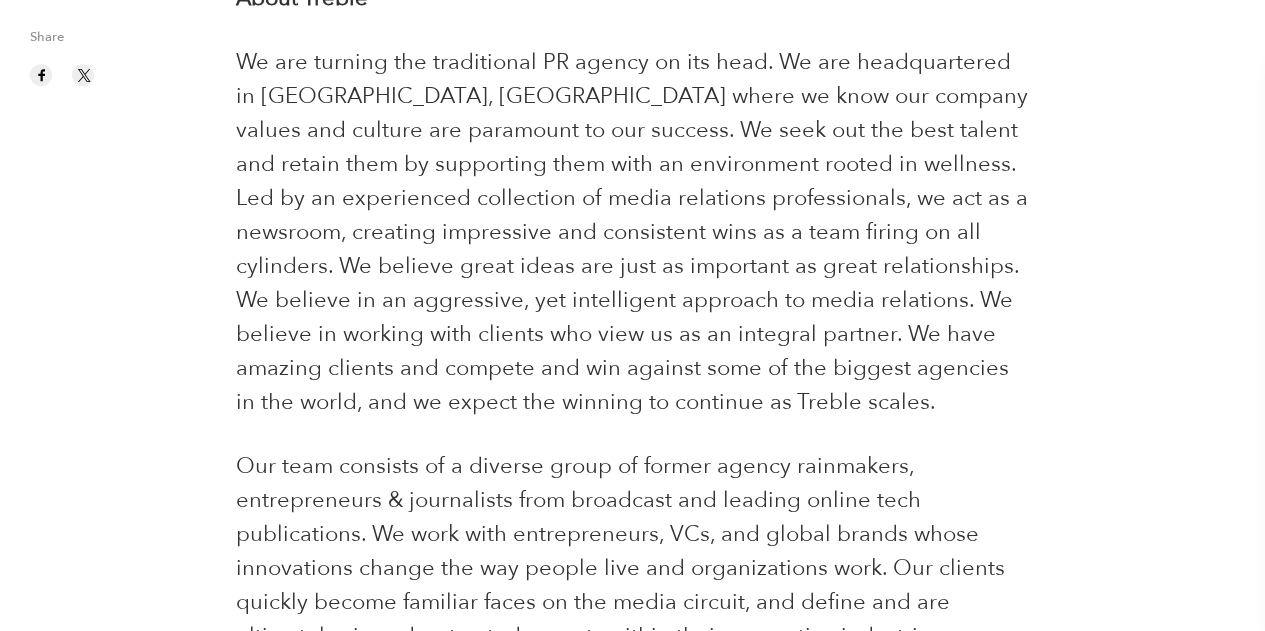 drag, startPoint x: 496, startPoint y: 209, endPoint x: 500, endPoint y: 226, distance: 17.464249 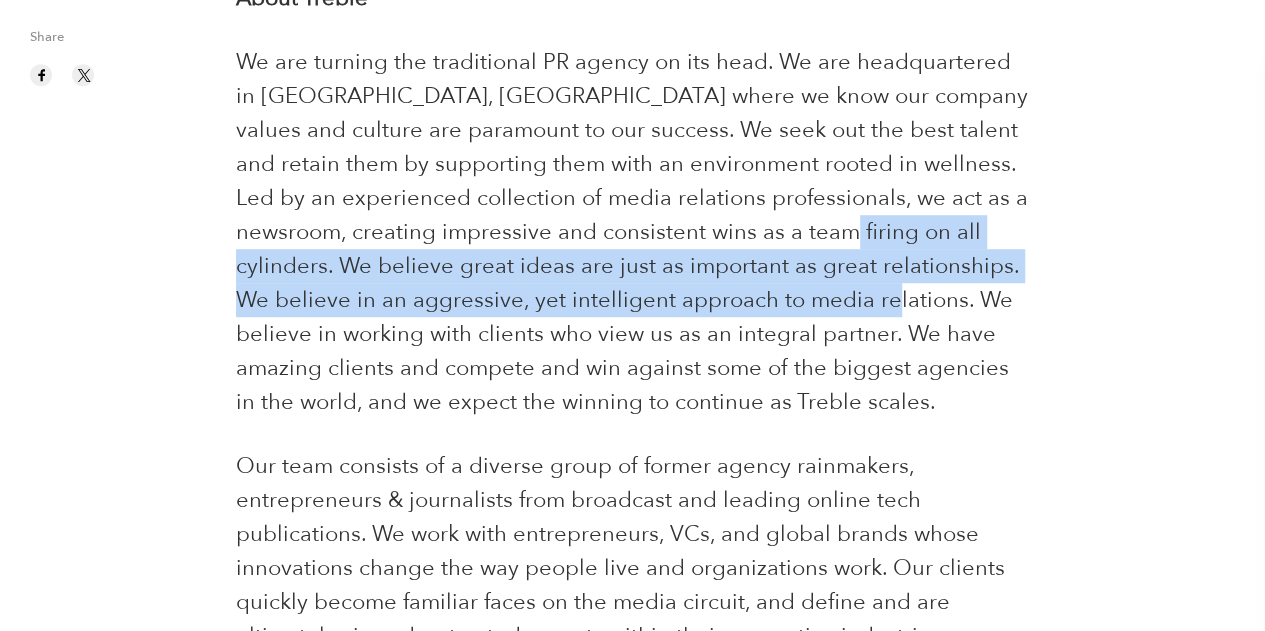 drag, startPoint x: 713, startPoint y: 228, endPoint x: 703, endPoint y: 297, distance: 69.72087 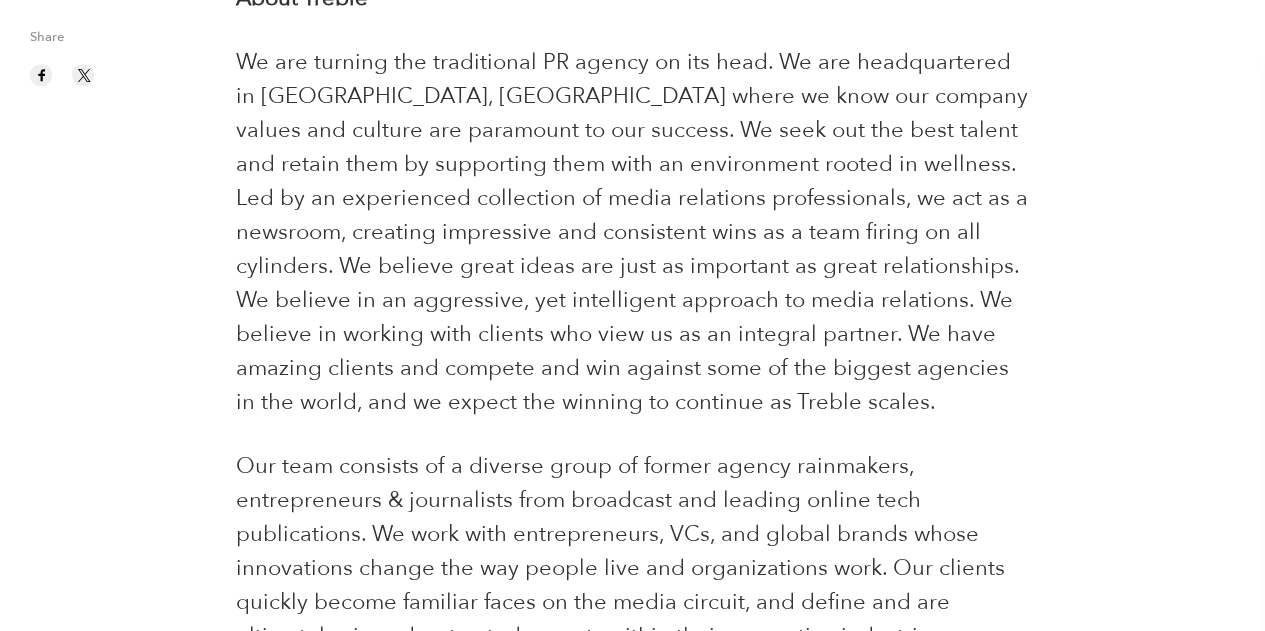 click on "We are turning the traditional PR agency on its head. We are headquartered in Austin, TX where we know our company values and culture are paramount to our success. We seek out the best talent and retain them by supporting them with an environment rooted in wellness. Led by an experienced collection of media relations professionals, we act as a newsroom, creating impressive and consistent wins as a team firing on all cylinders. We believe great ideas are just as important as great relationships. We believe in an aggressive, yet intelligent approach to media relations. We believe in working with clients who view us as an integral partner. We have amazing clients and compete and win against some of the biggest agencies in the world, and we expect the winning to continue as Treble scales." at bounding box center (632, 232) 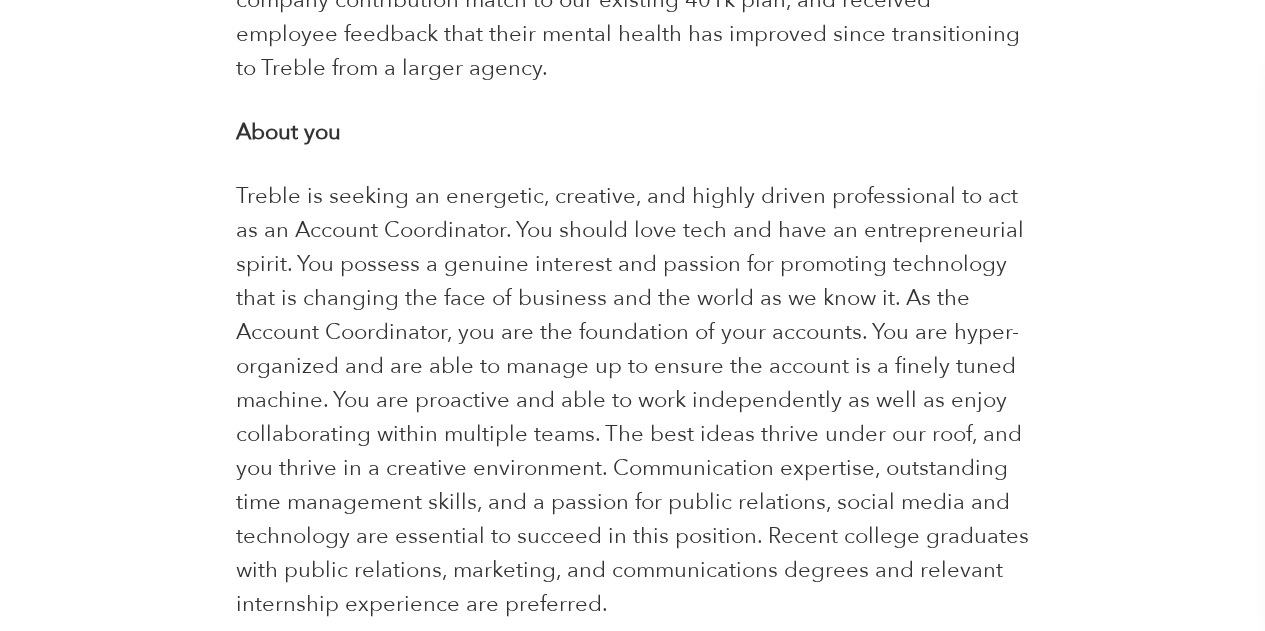 scroll, scrollTop: 1300, scrollLeft: 0, axis: vertical 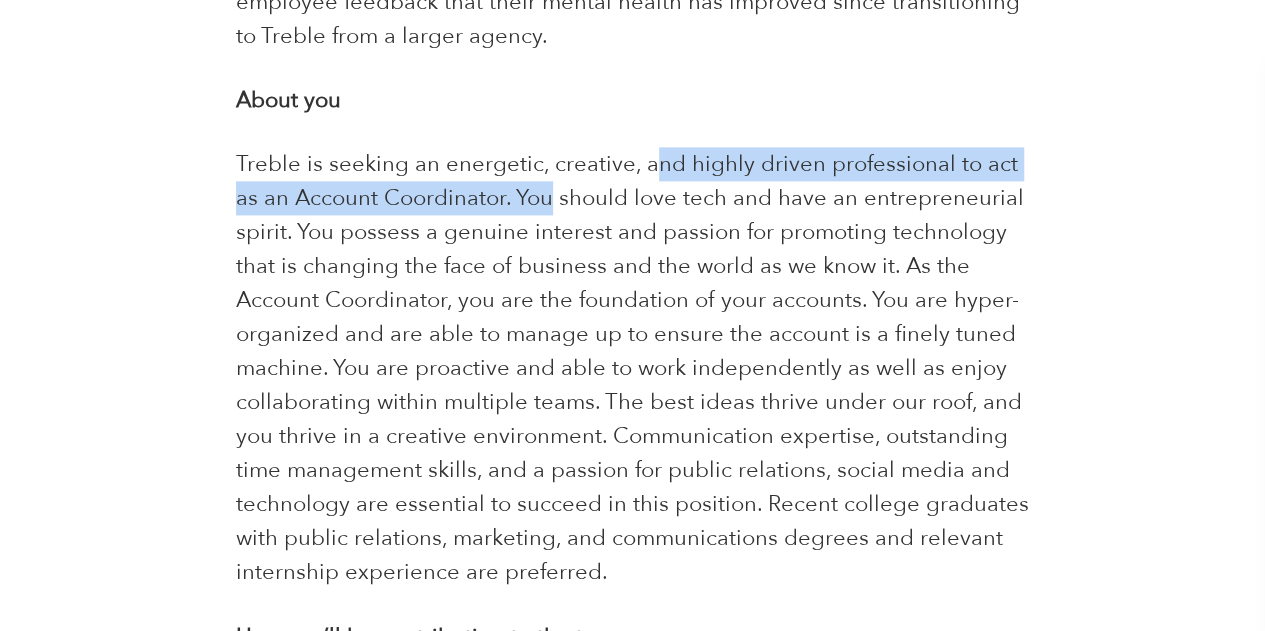 drag, startPoint x: 681, startPoint y: 170, endPoint x: 688, endPoint y: 206, distance: 36.67424 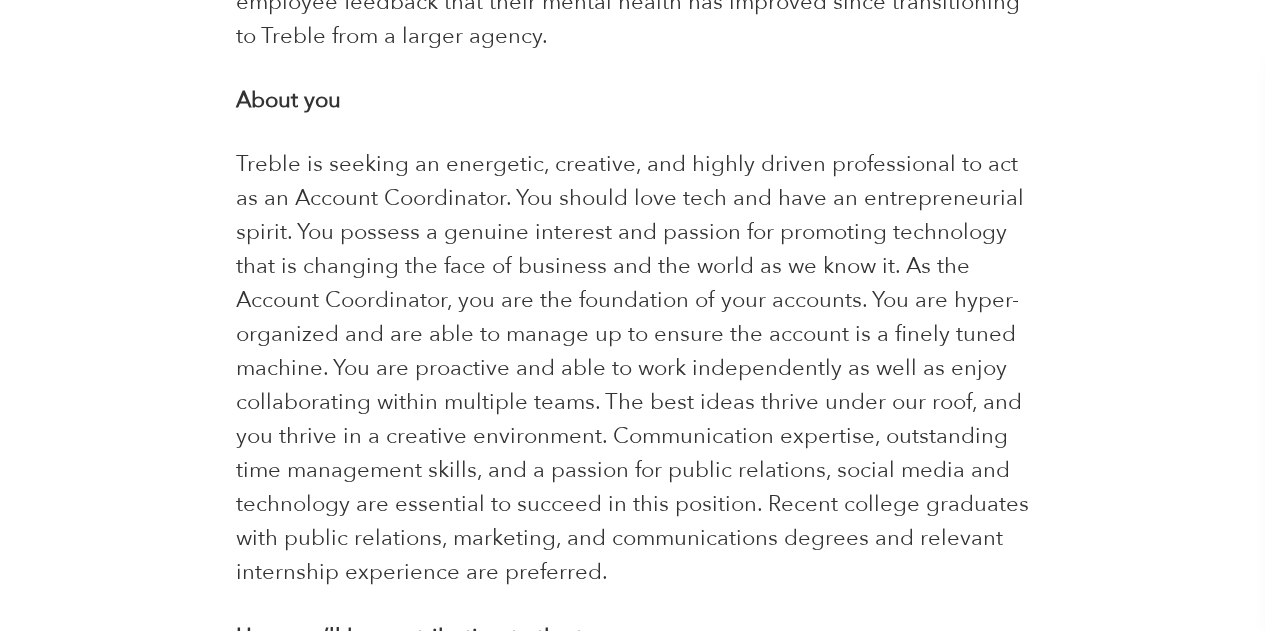 click on "Treble is seeking an energetic, creative, and highly driven professional to act as an Account Coordinator. You should love tech and have an entrepreneurial spirit. You possess a genuine interest and passion for promoting technology that is changing the face of business and the world as we know it. As the Account Coordinator, you are the foundation of your accounts. You are hyper-organized and are able to manage up to ensure the account is a finely tuned machine. You are proactive and able to work independently as well as enjoy collaborating within multiple teams. The best ideas thrive under our roof, and you thrive in a creative environment. Communication expertise, outstanding time management skills, and a passion for public relations, social media and technology are essential to succeed in this position. Recent college graduates with public relations, marketing, and communications degrees and relevant internship experience are preferred." at bounding box center [632, 368] 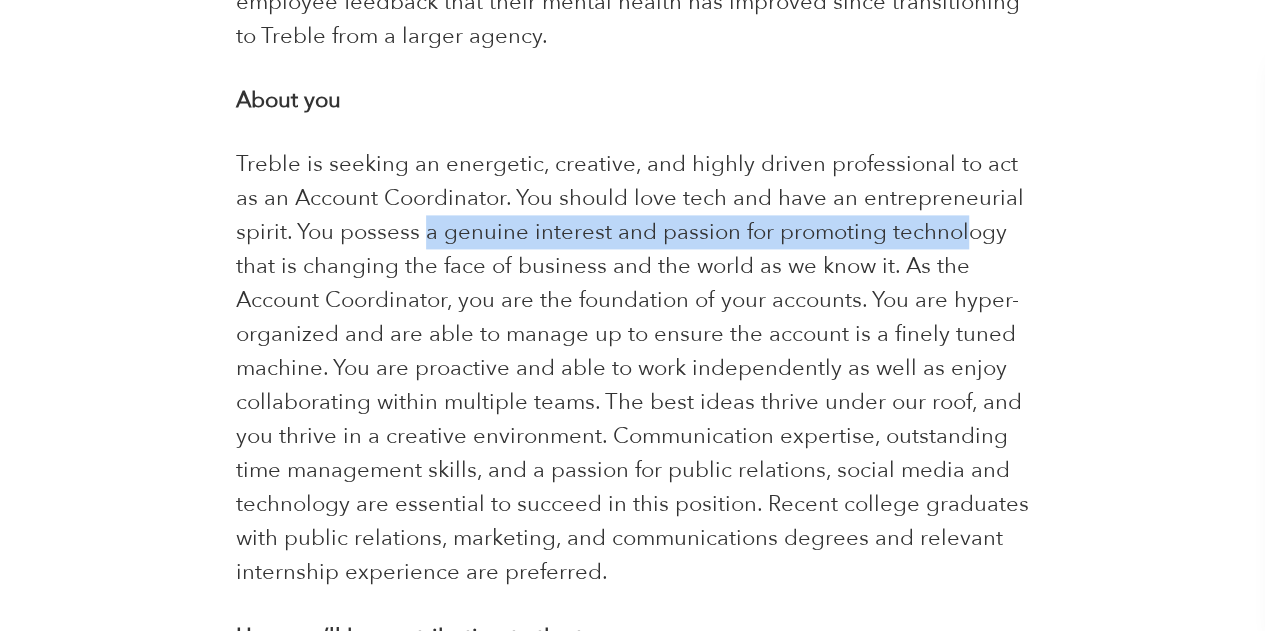 drag, startPoint x: 459, startPoint y: 231, endPoint x: 732, endPoint y: 239, distance: 273.1172 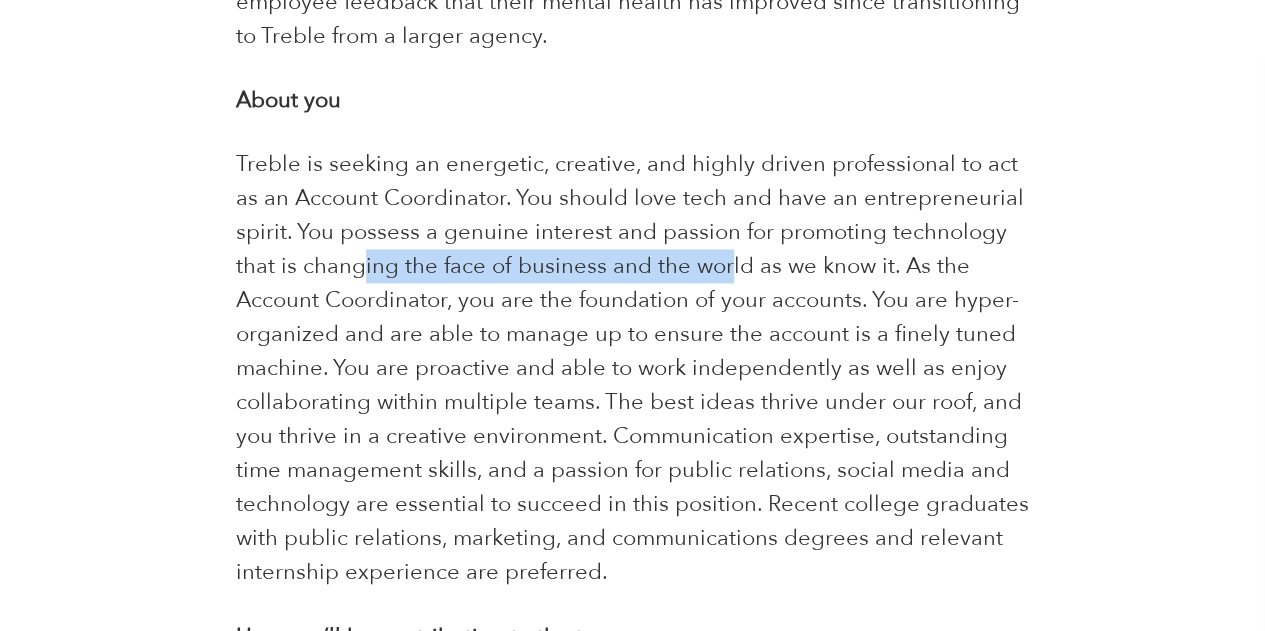 drag, startPoint x: 422, startPoint y: 273, endPoint x: 718, endPoint y: 267, distance: 296.0608 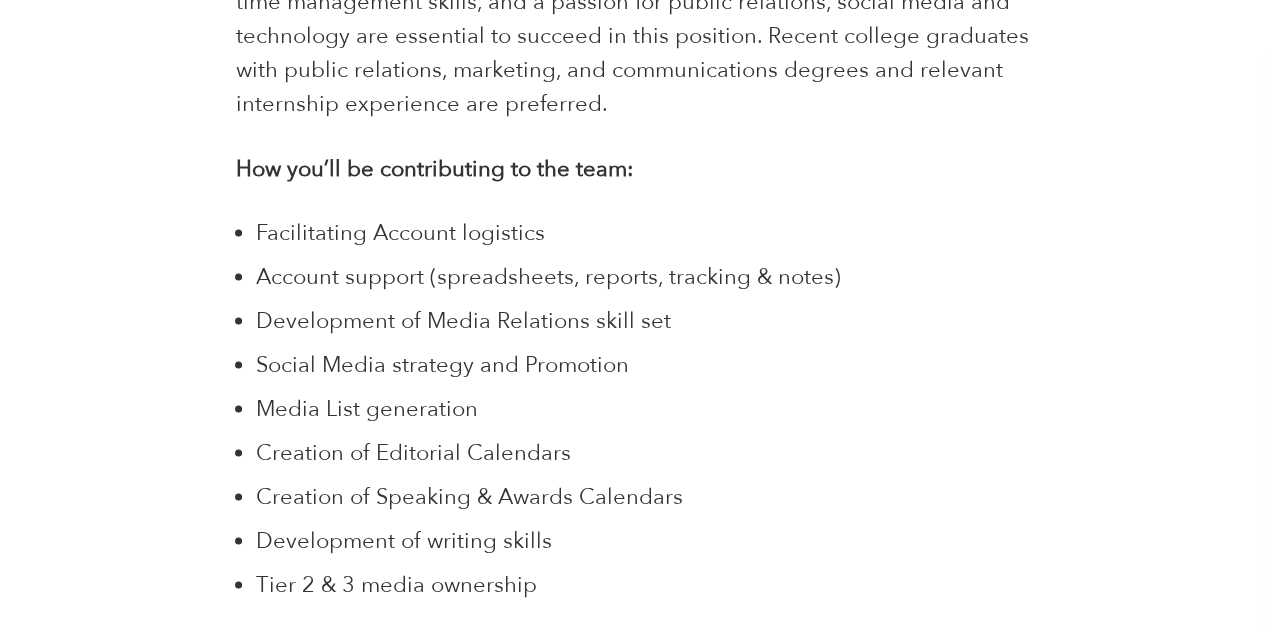 scroll, scrollTop: 1800, scrollLeft: 0, axis: vertical 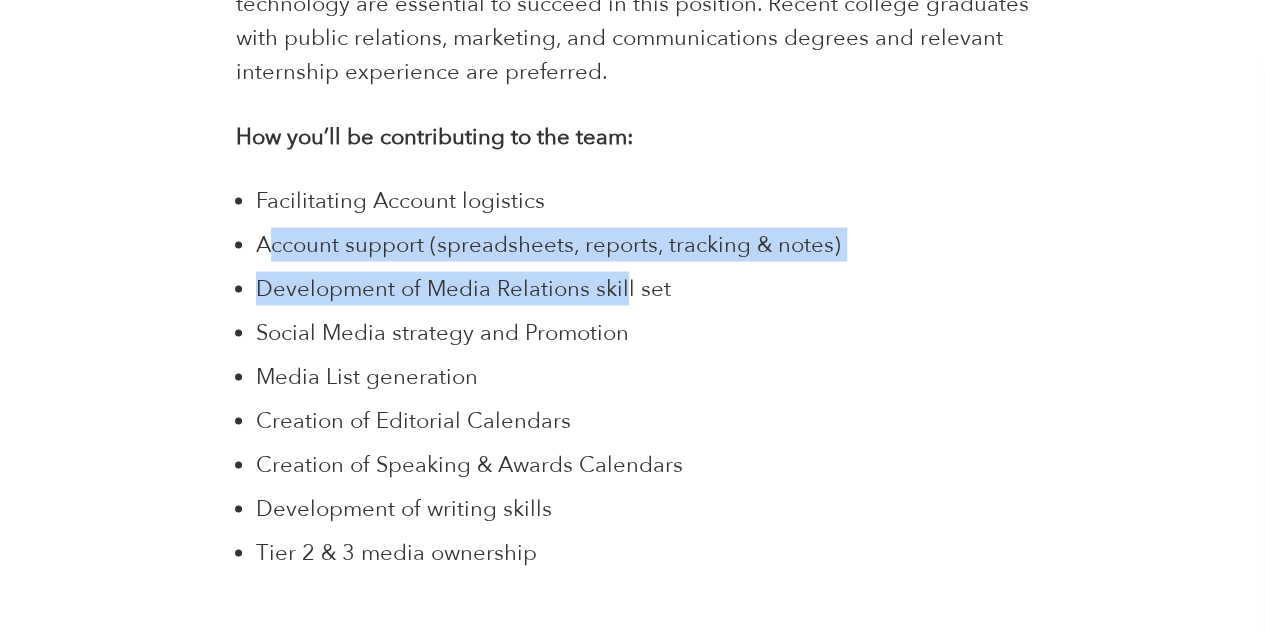 drag, startPoint x: 275, startPoint y: 252, endPoint x: 696, endPoint y: 287, distance: 422.45236 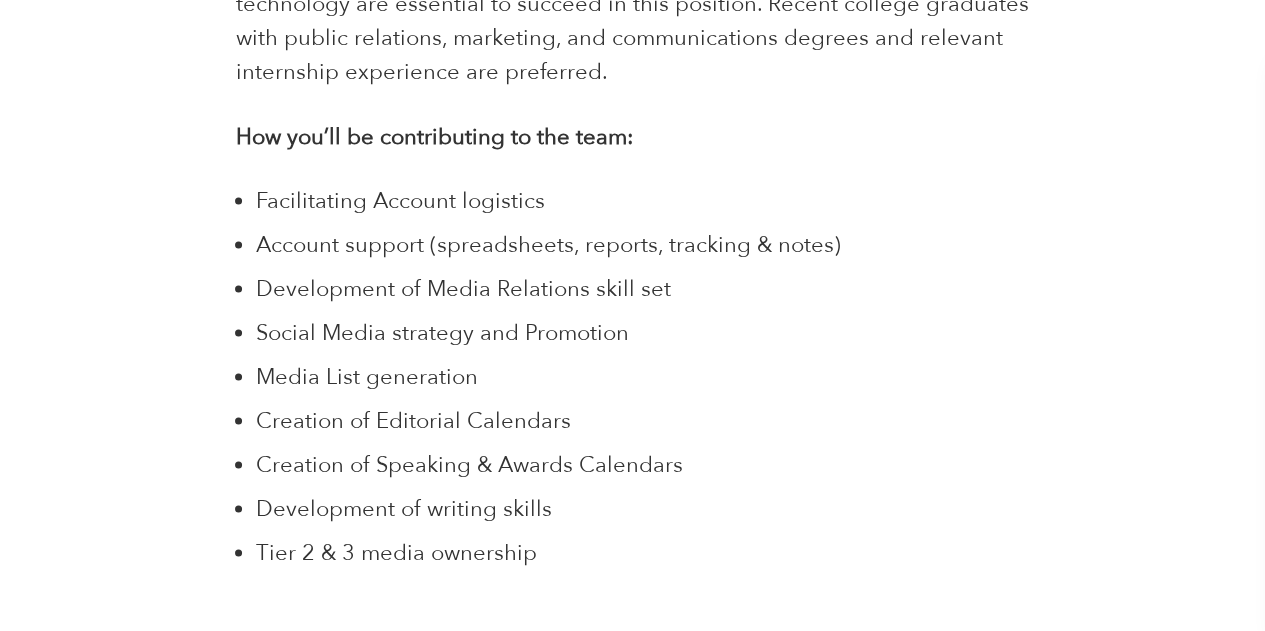 click on "Development of Media Relations skill set" at bounding box center (642, 288) 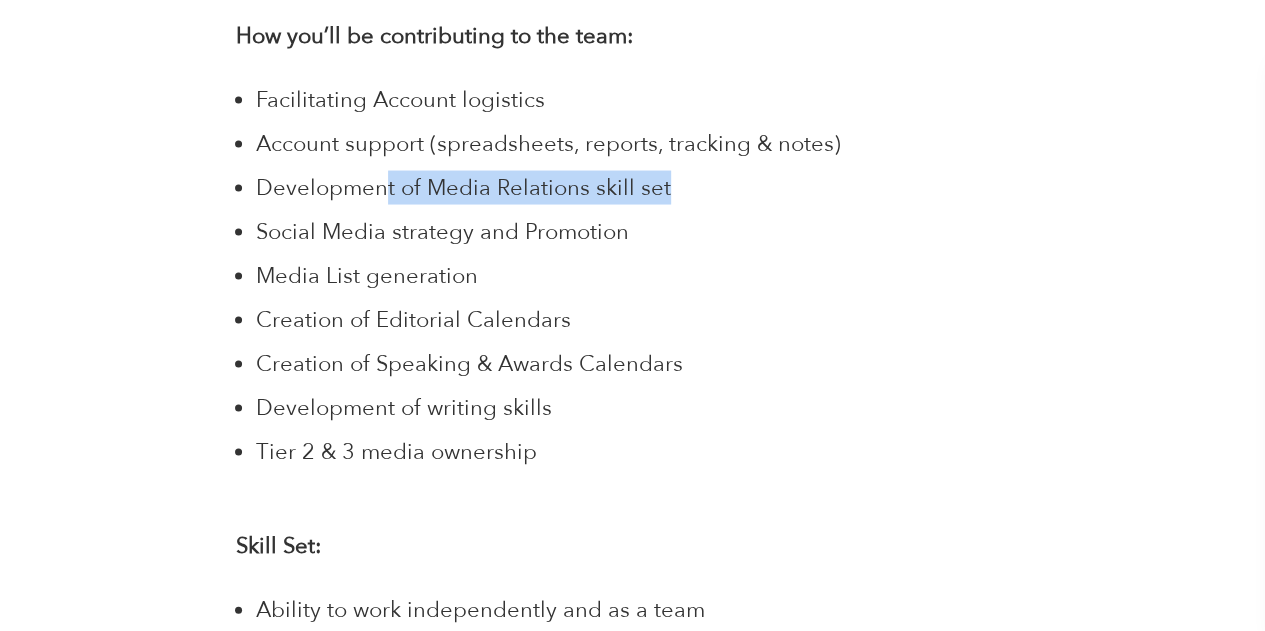 drag, startPoint x: 435, startPoint y: 183, endPoint x: 663, endPoint y: 197, distance: 228.42941 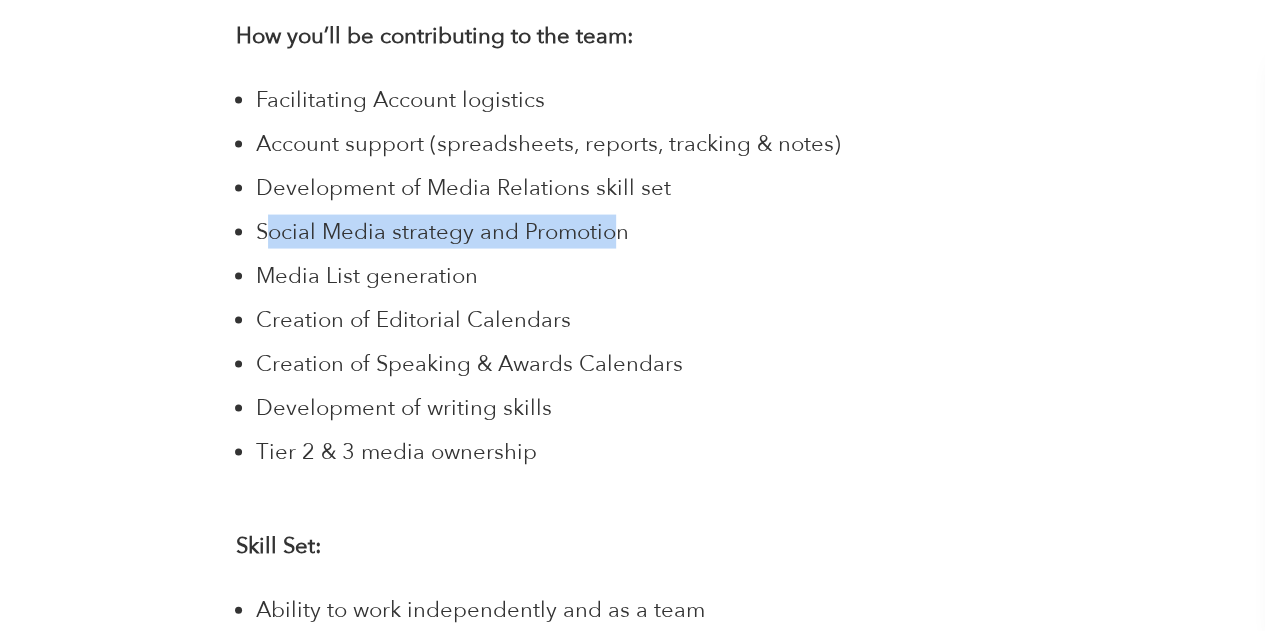 drag, startPoint x: 270, startPoint y: 237, endPoint x: 612, endPoint y: 237, distance: 342 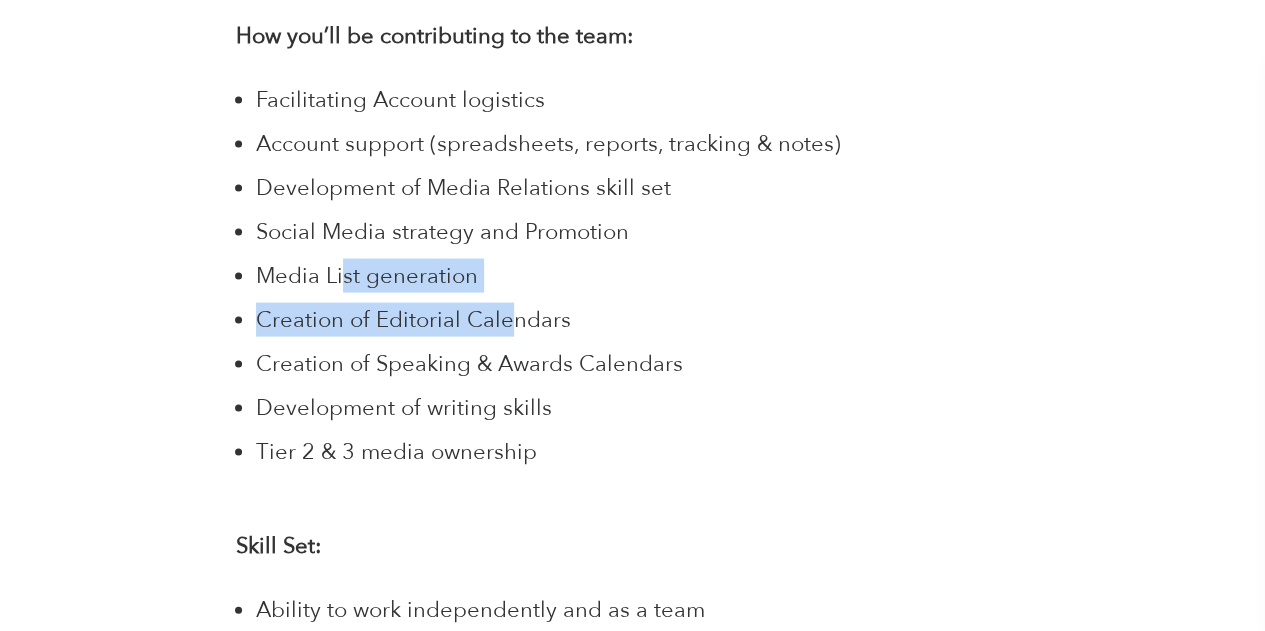 drag, startPoint x: 340, startPoint y: 291, endPoint x: 517, endPoint y: 301, distance: 177.28226 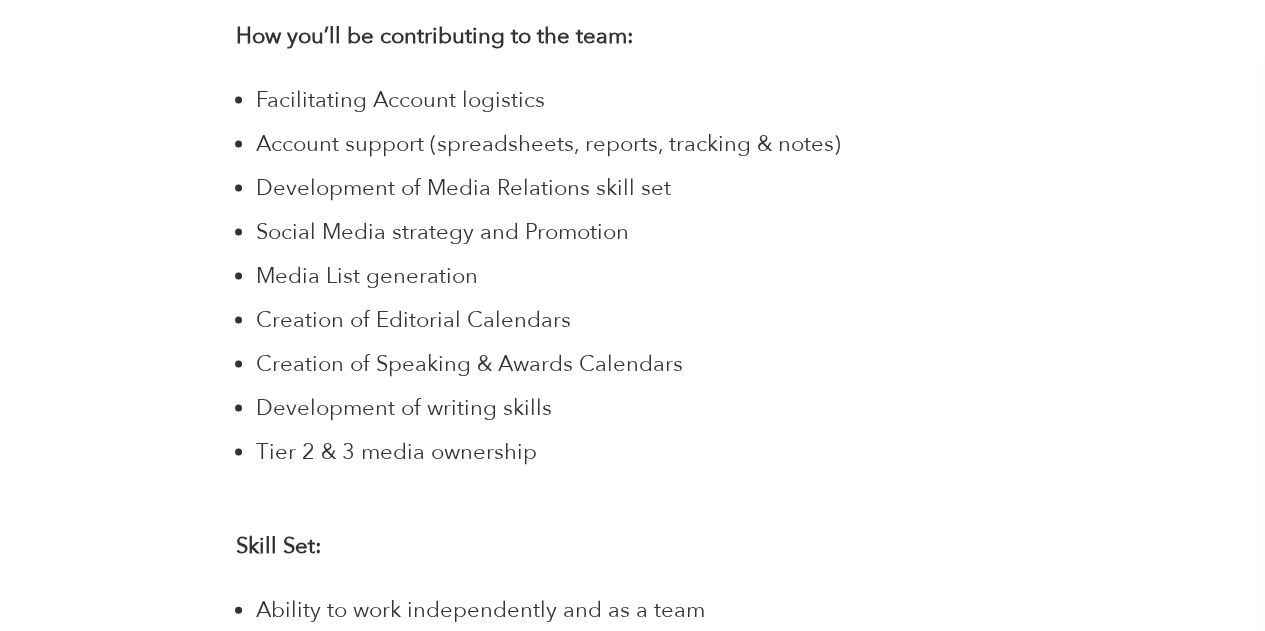 click on "Facilitating Account logistics
Account support (spreadsheets, reports, tracking & notes)
Development of Media Relations skill set
Social Media strategy and Promotion
Media List generation
Creation of Editorial Calendars
Creation of Speaking & Awards Calendars
Development of writing skills
Tier 2 & 3 media ownership" at bounding box center [642, 276] 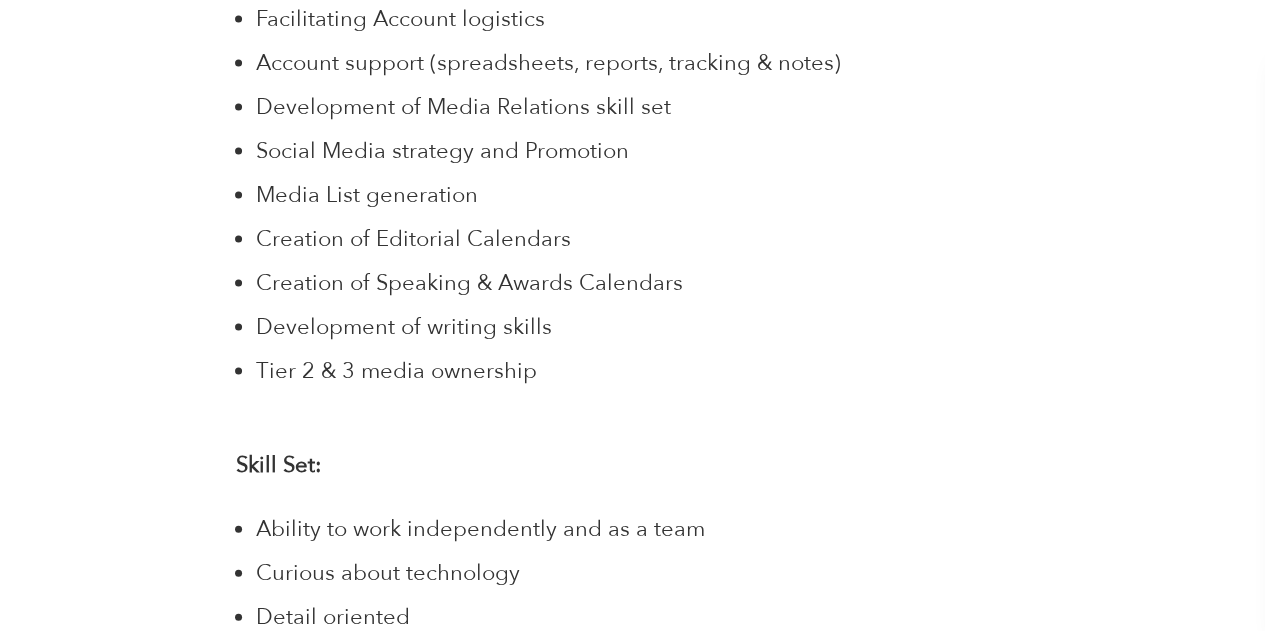 scroll, scrollTop: 2000, scrollLeft: 0, axis: vertical 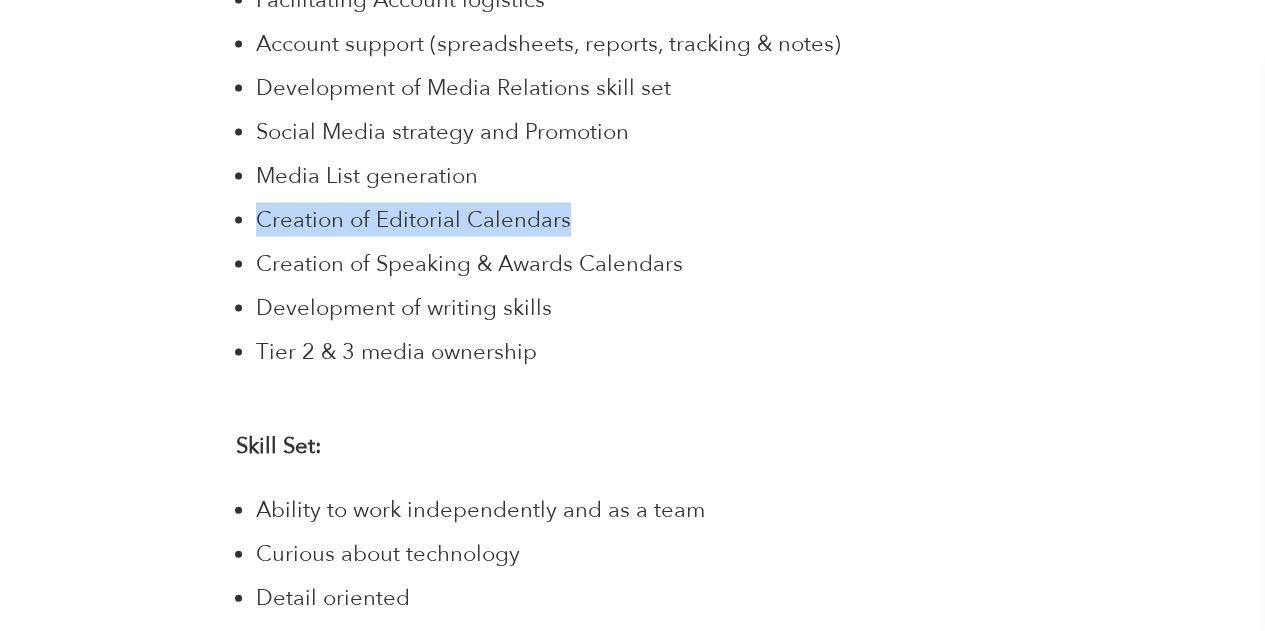 drag, startPoint x: 262, startPoint y: 217, endPoint x: 414, endPoint y: 281, distance: 164.92422 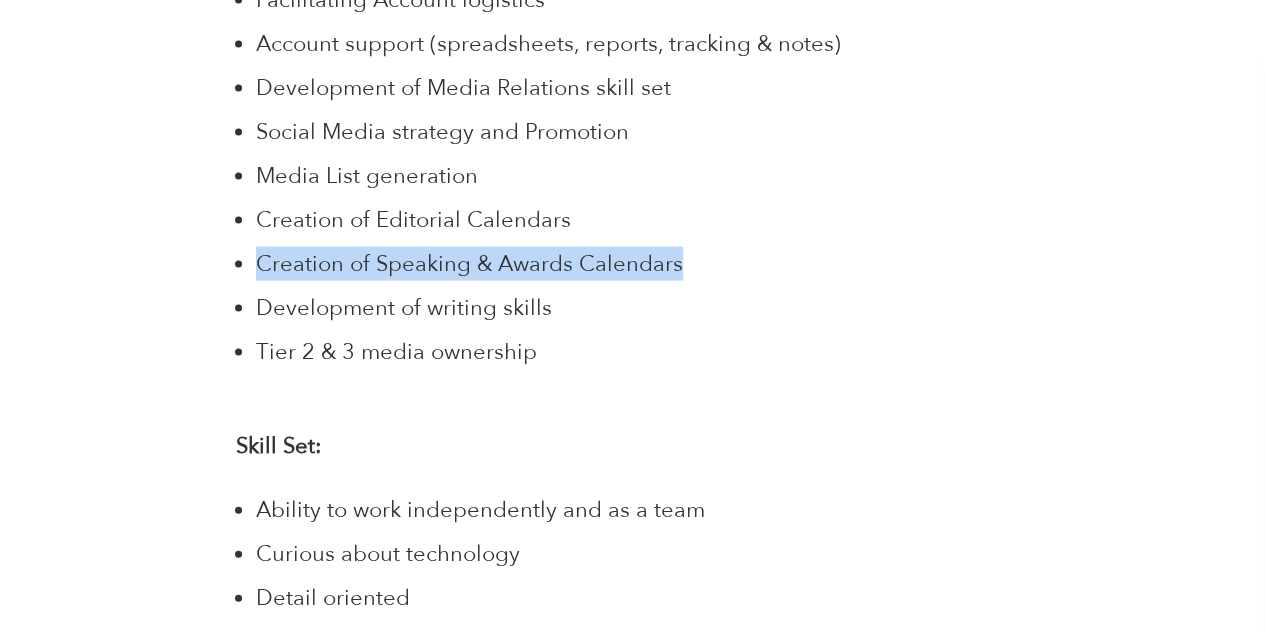 drag, startPoint x: 258, startPoint y: 268, endPoint x: 705, endPoint y: 273, distance: 447.02795 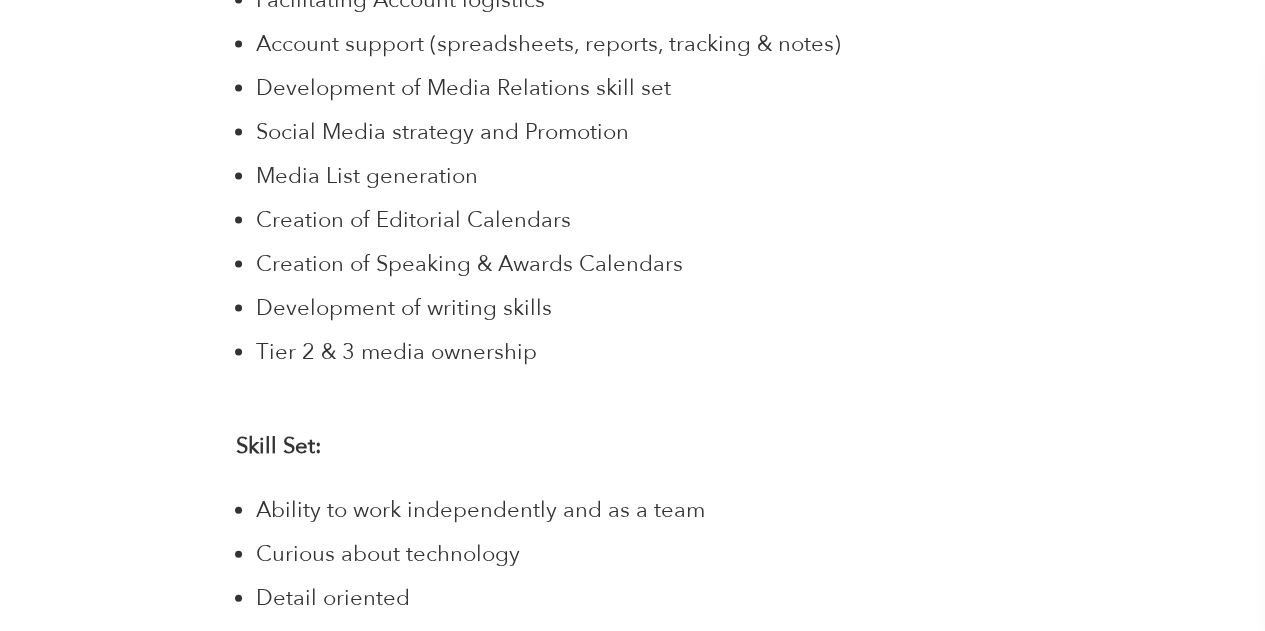click on "Development of writing skills" at bounding box center (404, 308) 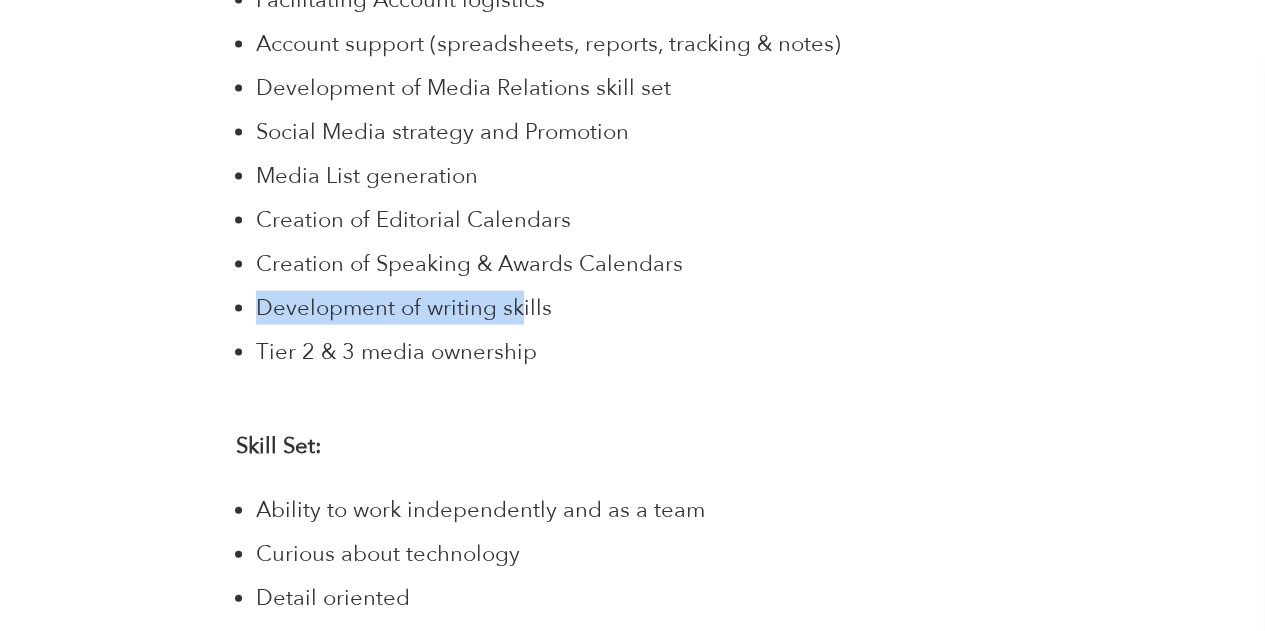 drag, startPoint x: 258, startPoint y: 307, endPoint x: 525, endPoint y: 312, distance: 267.0468 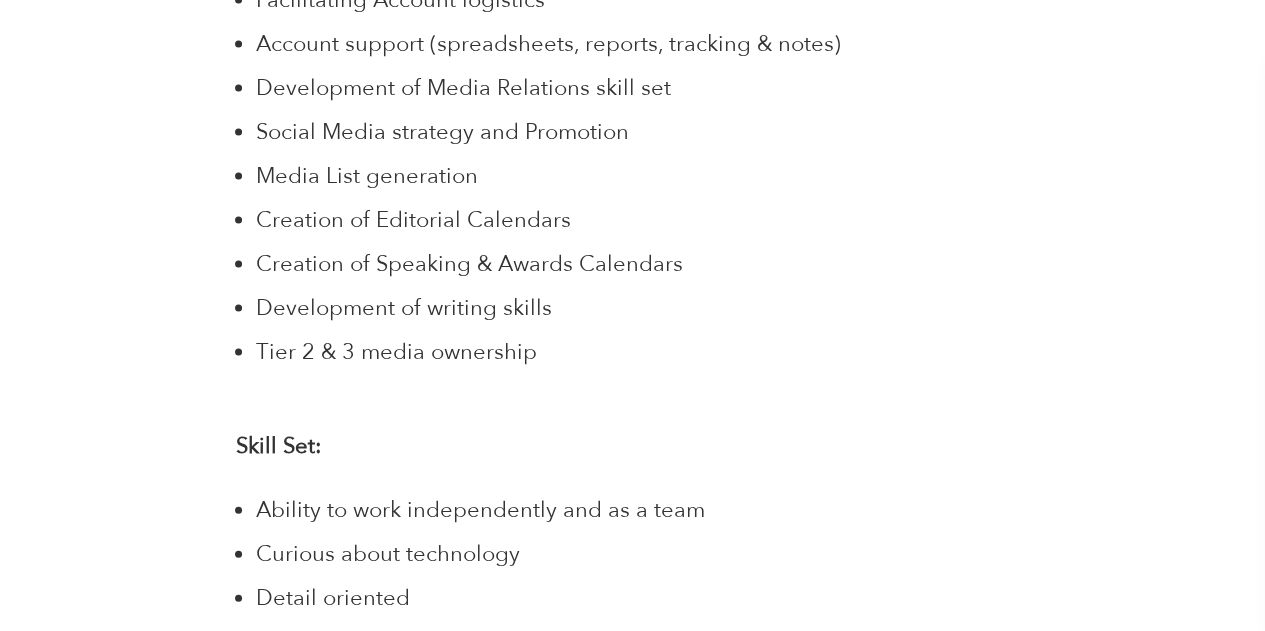 click on "Tier 2 & 3 media ownership" at bounding box center (396, 352) 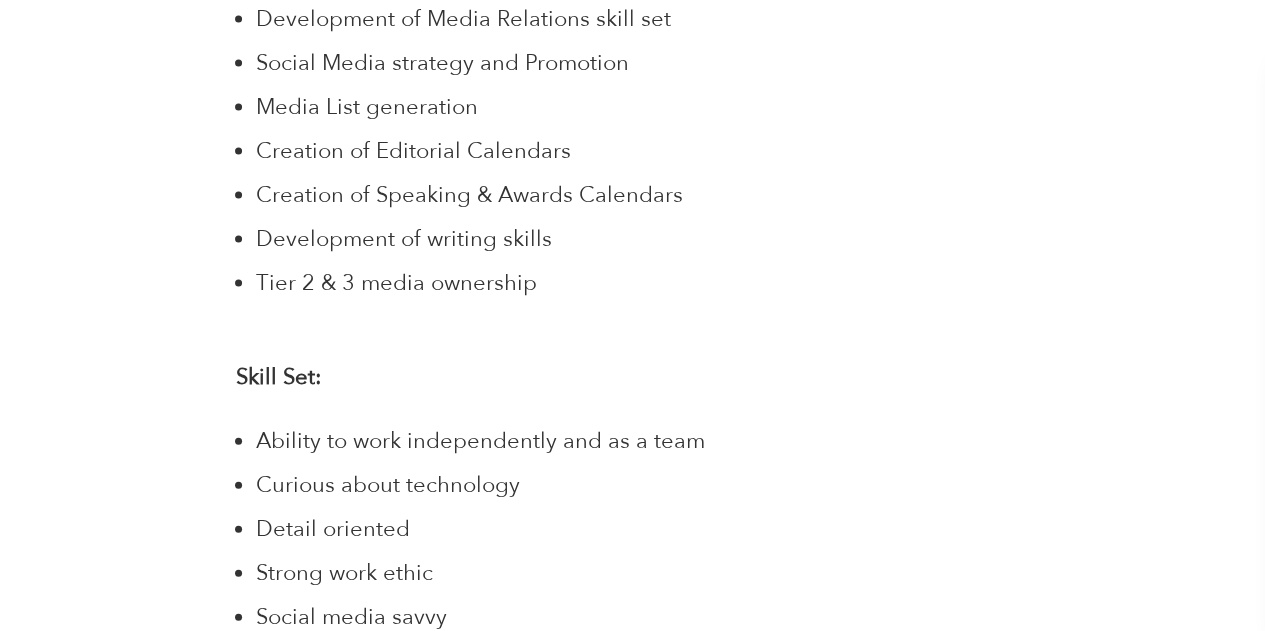 scroll, scrollTop: 2100, scrollLeft: 0, axis: vertical 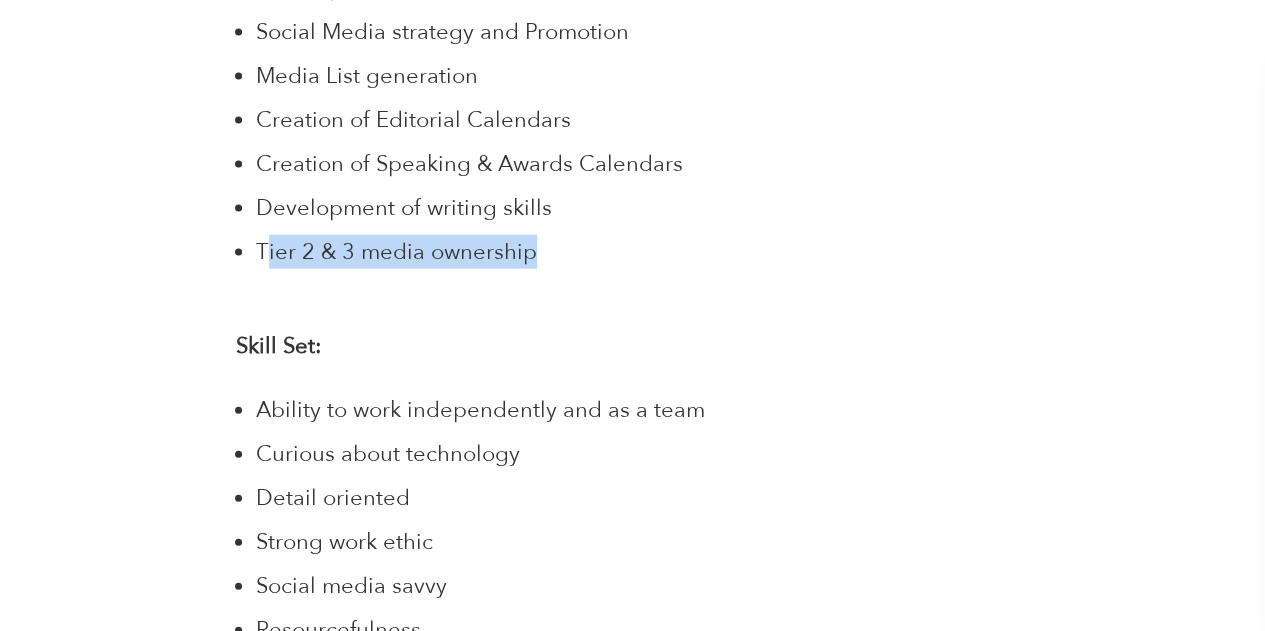 drag, startPoint x: 262, startPoint y: 252, endPoint x: 574, endPoint y: 286, distance: 313.8471 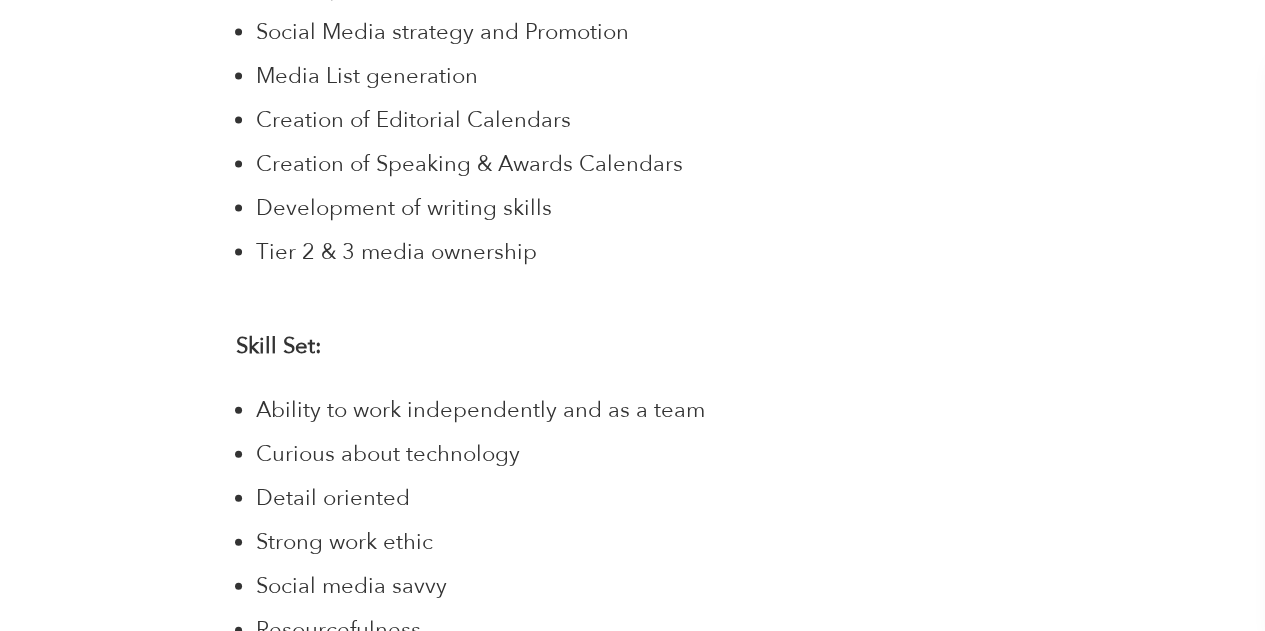 click on "About Treble
We are turning the traditional PR agency on its head. We are headquartered in Austin, TX where we know our company values and culture are paramount to our success. We seek out the best talent and retain them by supporting them with an environment rooted in wellness. Led by an experienced collection of media relations professionals, we act as a newsroom, creating impressive and consistent wins as a team firing on all cylinders. We believe great ideas are just as important as great relationships. We believe in an aggressive, yet intelligent approach to media relations. We believe in working with clients who view us as an integral partner. We have amazing clients and compete and win against some of the biggest agencies in the world, and we expect the winning to continue as Treble scales.
About you
How you’ll be contributing to the team:
Facilitating Account logistics
Account support (spreadsheets, reports, tracking & notes)
Development of Media Relations skill set" at bounding box center [632, 457] 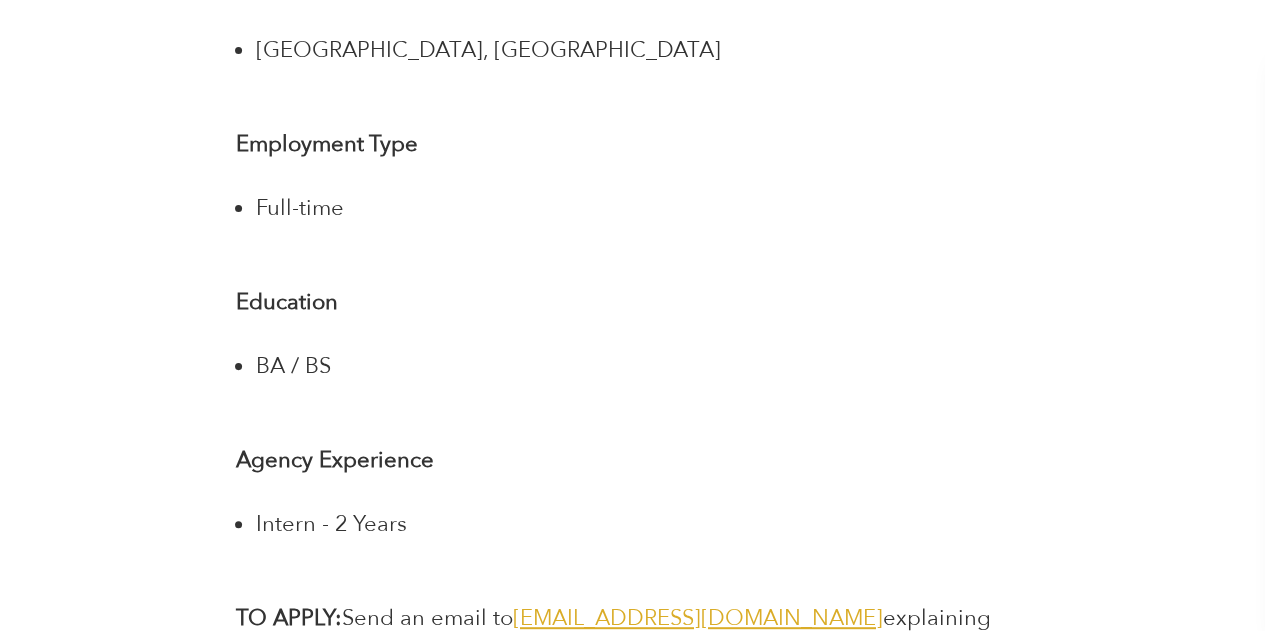 scroll, scrollTop: 4100, scrollLeft: 0, axis: vertical 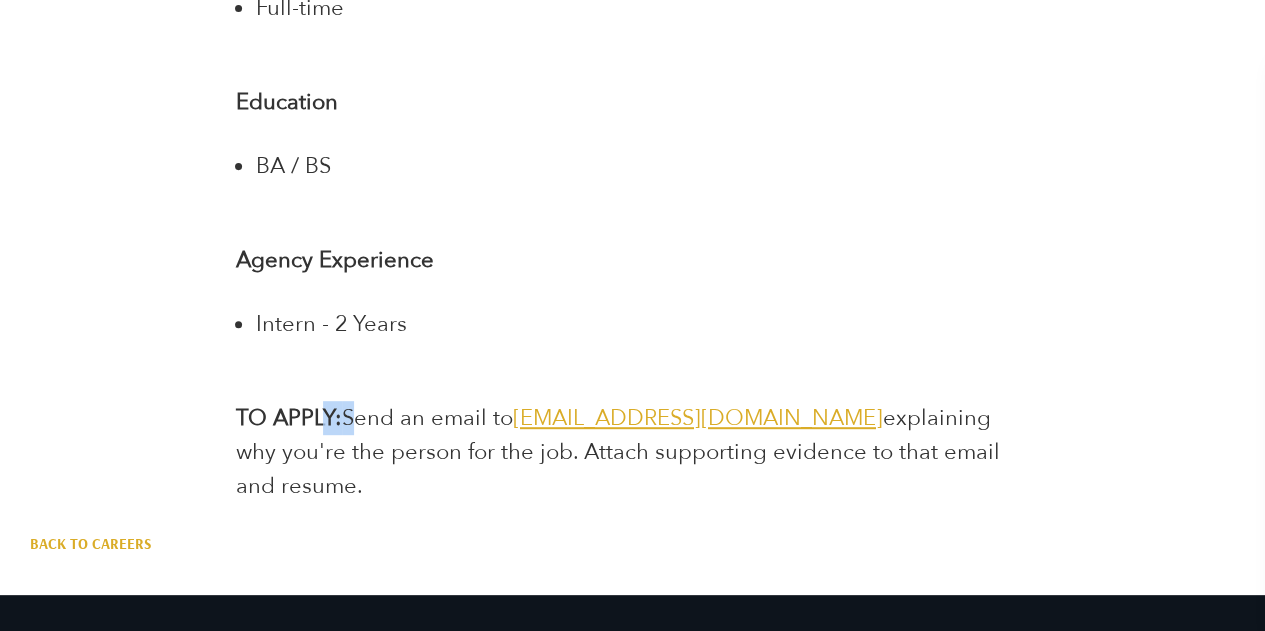drag, startPoint x: 354, startPoint y: 417, endPoint x: 413, endPoint y: 414, distance: 59.07622 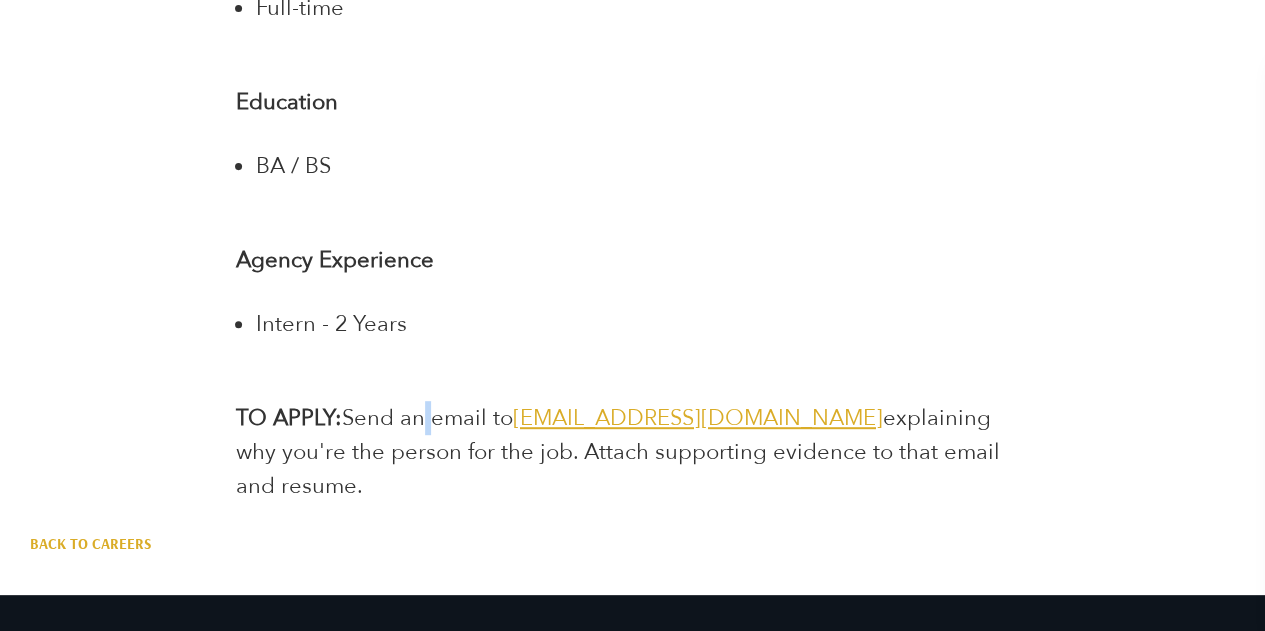 click on "Send an email to" at bounding box center [427, 418] 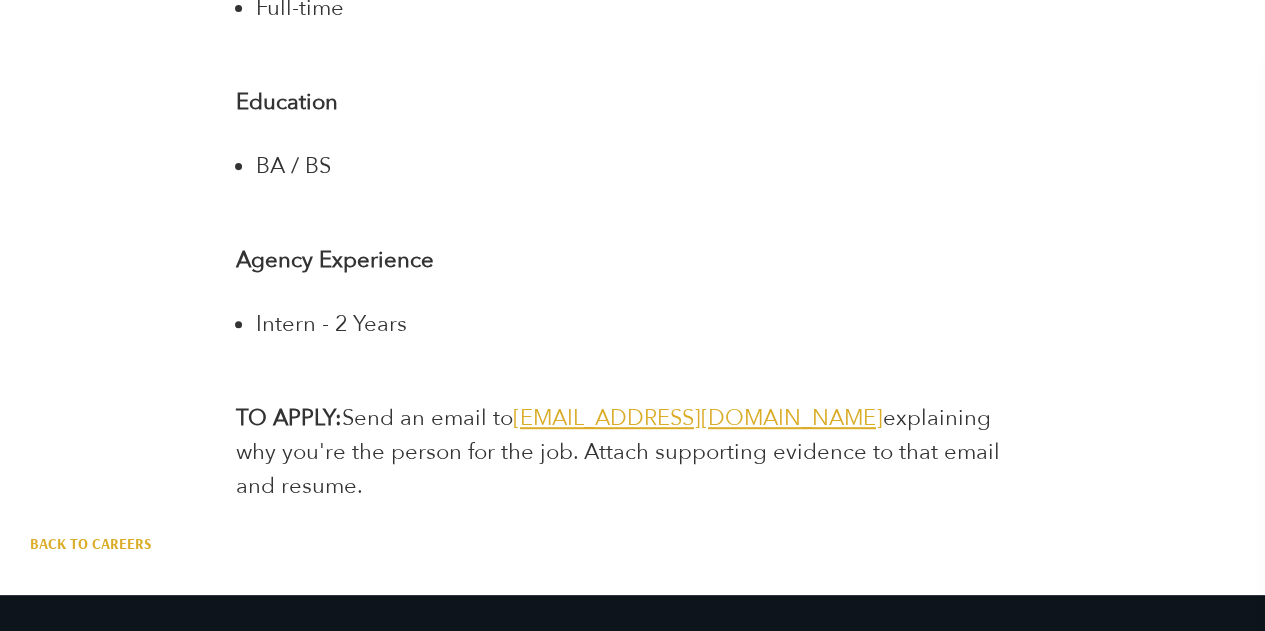 click on "explaining why you're the person for the job. Attach supporting evidence to that email and resume." at bounding box center (618, 452) 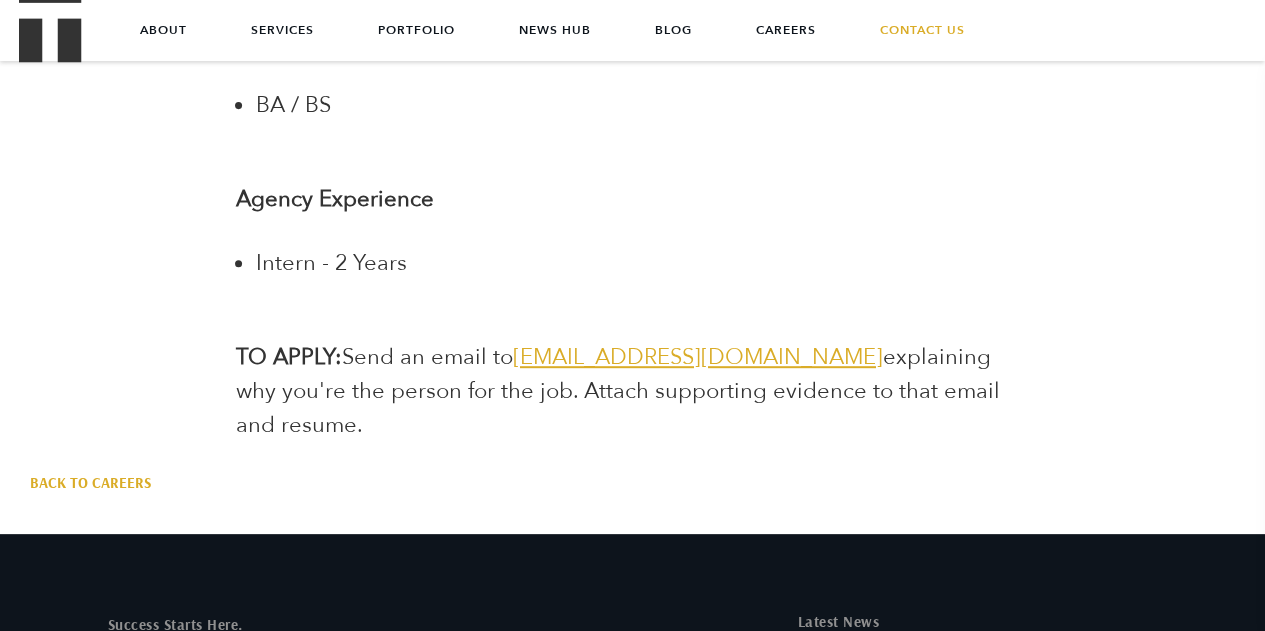 scroll, scrollTop: 4100, scrollLeft: 0, axis: vertical 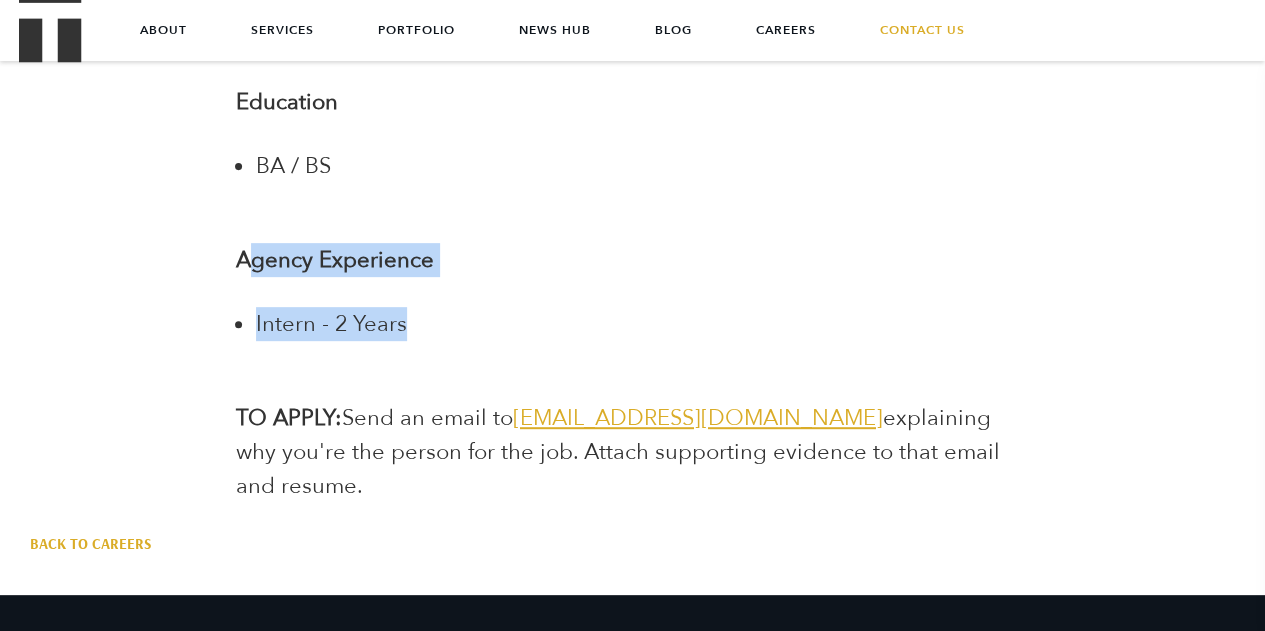 drag, startPoint x: 251, startPoint y: 265, endPoint x: 340, endPoint y: 340, distance: 116.38728 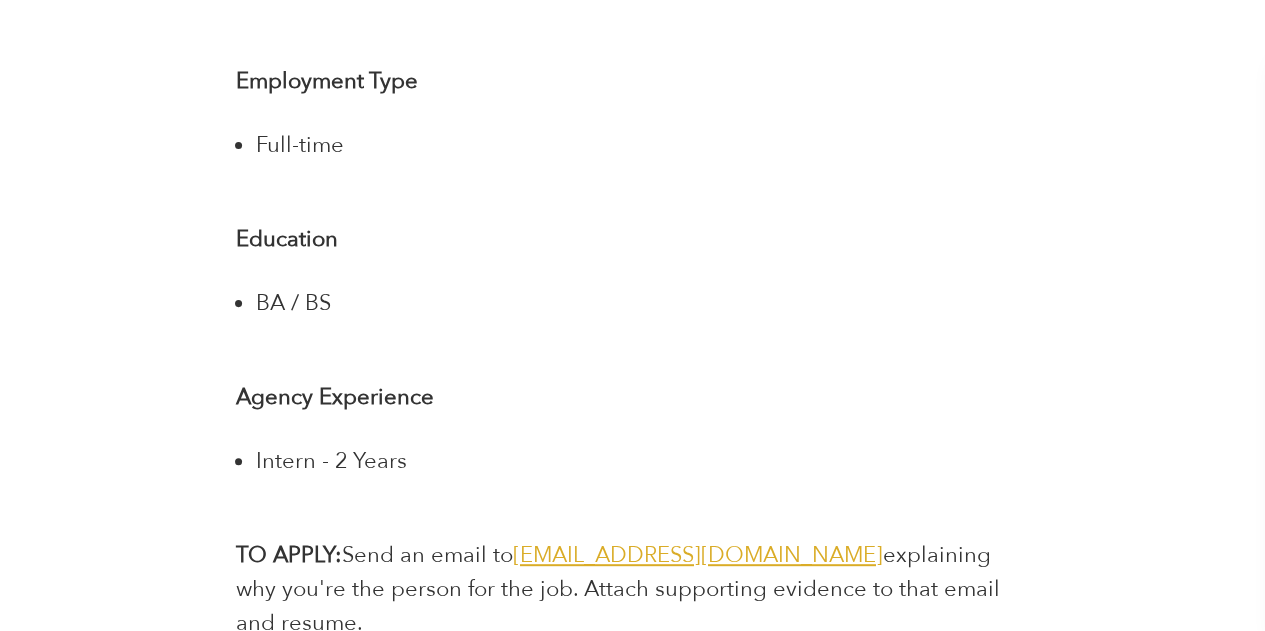 scroll, scrollTop: 4200, scrollLeft: 0, axis: vertical 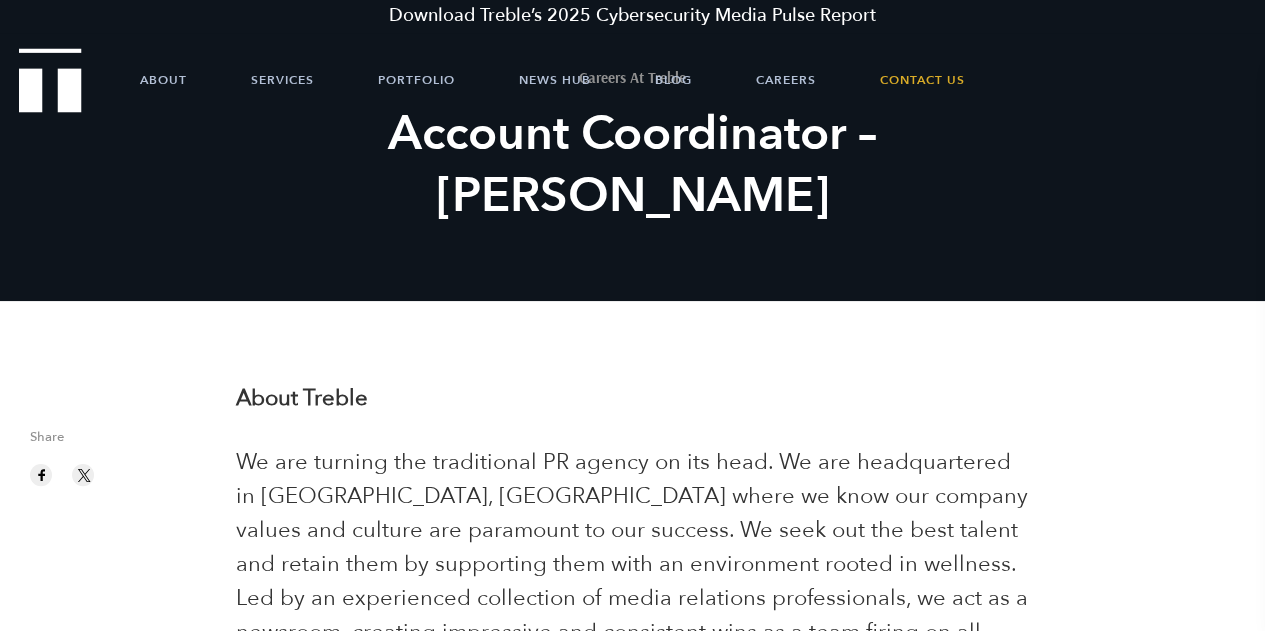 drag, startPoint x: 236, startPoint y: 467, endPoint x: 244, endPoint y: 428, distance: 39.812057 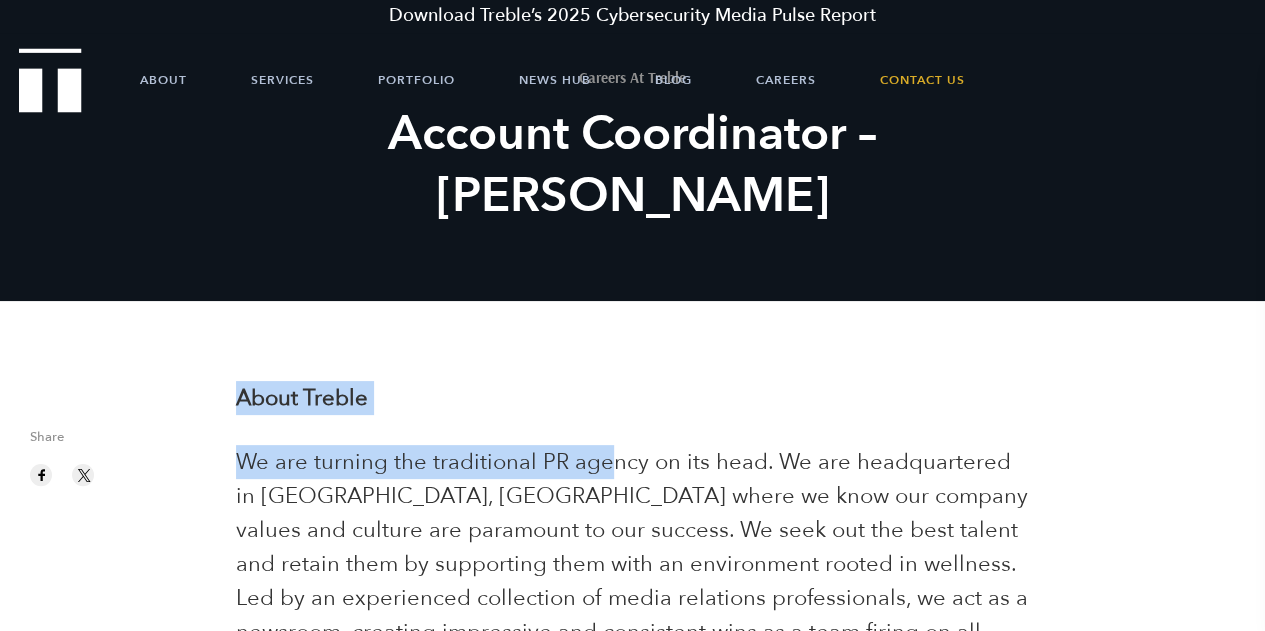 drag, startPoint x: 238, startPoint y: 397, endPoint x: 604, endPoint y: 437, distance: 368.1793 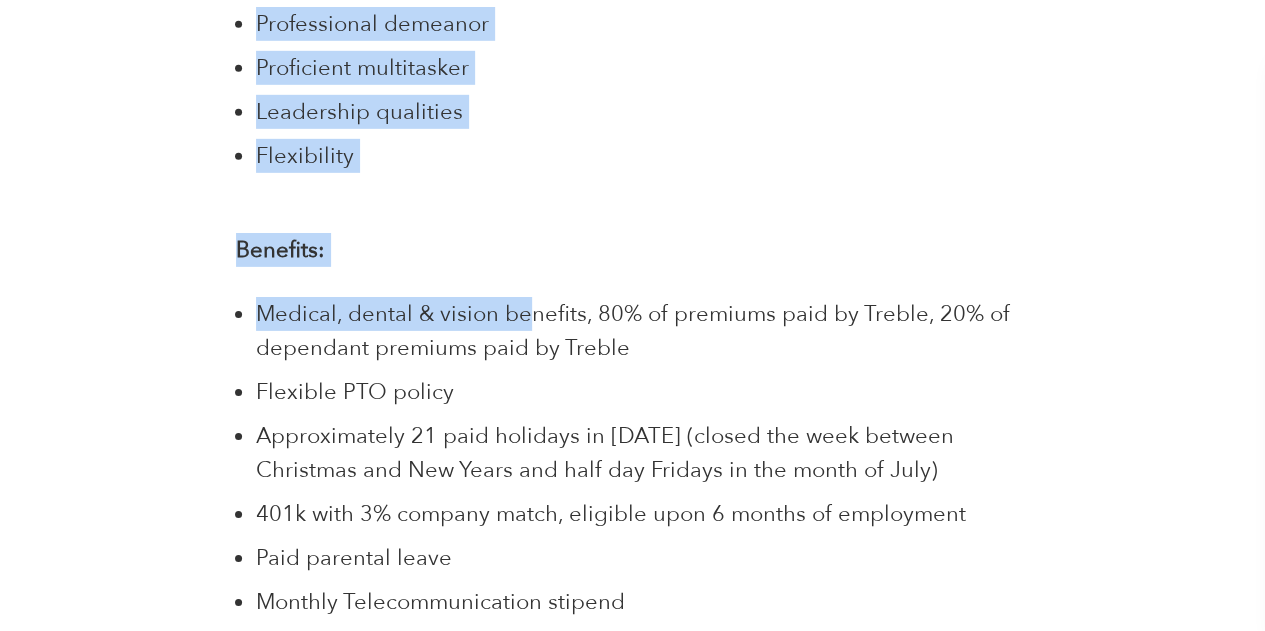 scroll, scrollTop: 3100, scrollLeft: 0, axis: vertical 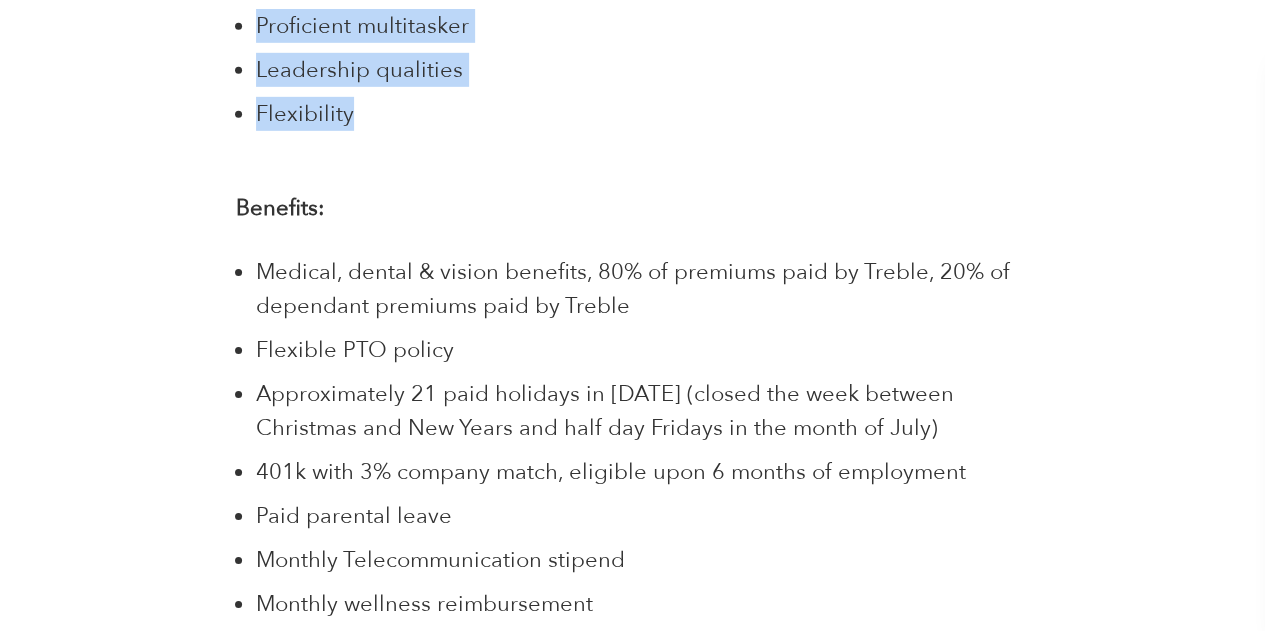 drag, startPoint x: 316, startPoint y: 159, endPoint x: 412, endPoint y: 102, distance: 111.64677 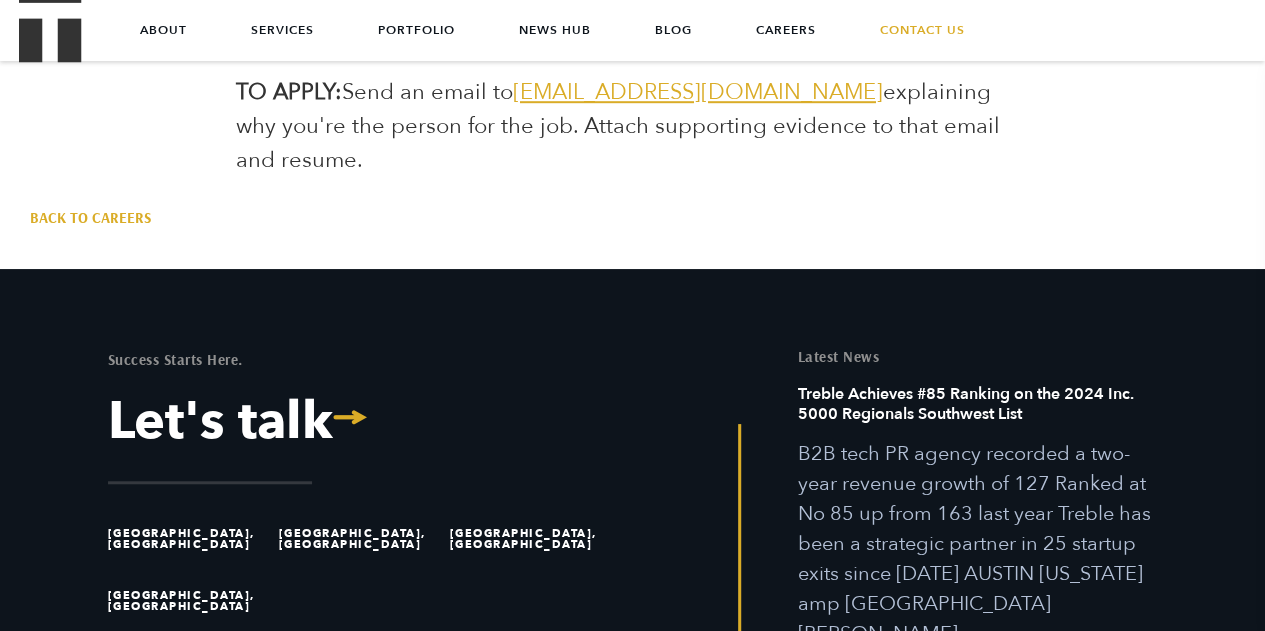 scroll, scrollTop: 4000, scrollLeft: 0, axis: vertical 